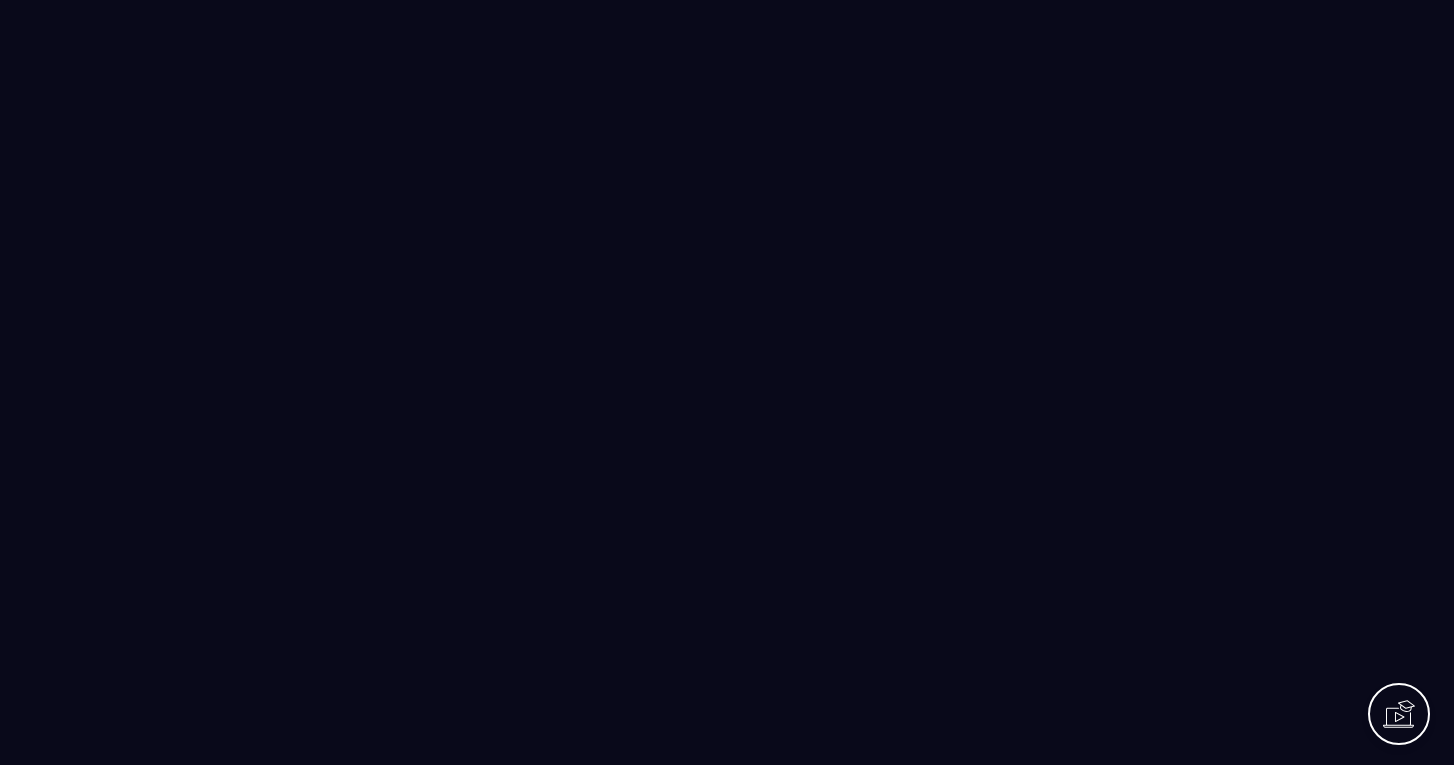 scroll, scrollTop: 0, scrollLeft: 0, axis: both 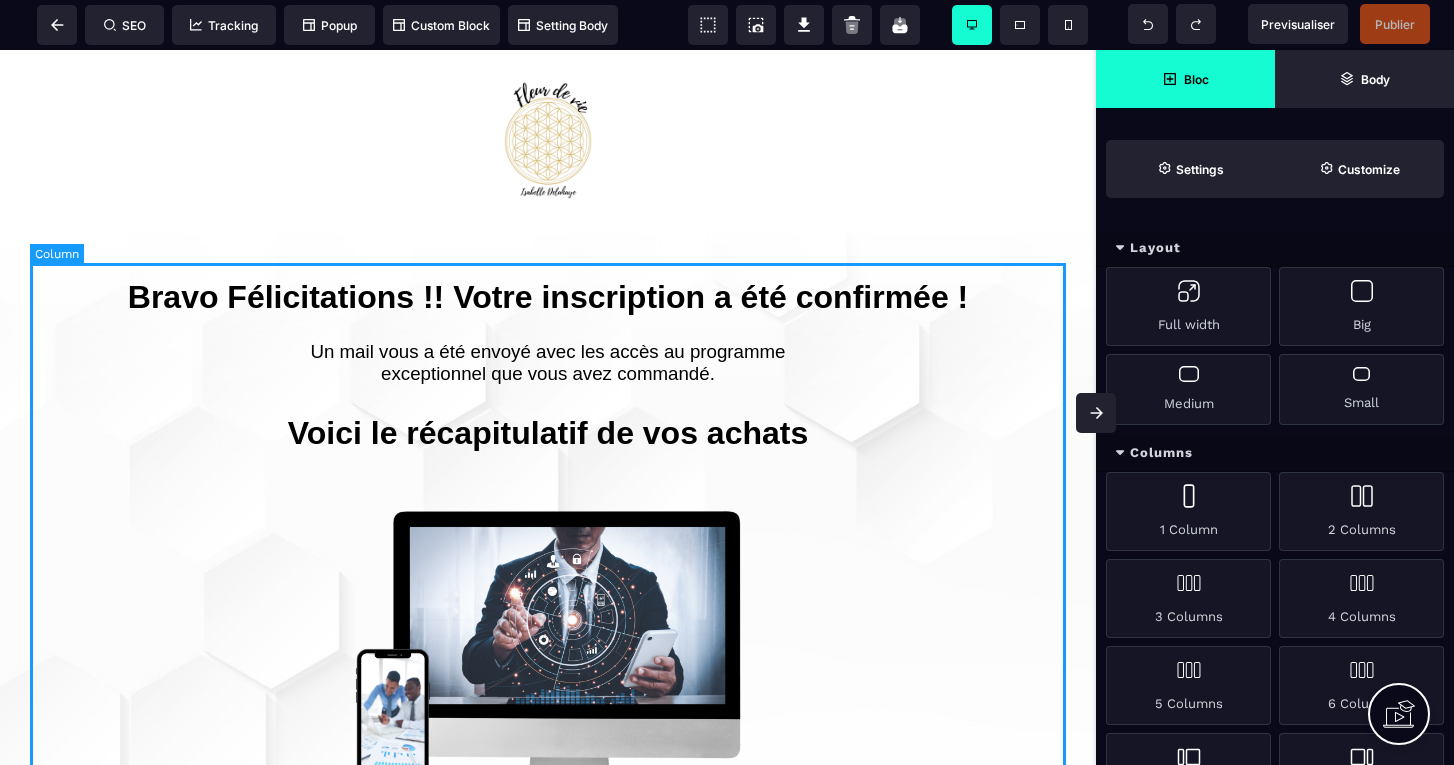 click on "Bravo Félicitations !! Votre inscription a été confirmée ! Un mail vous a été envoyé avec les accès au programme exceptionnel que vous avez commandé. Voici le récapitulatif de vos achats Récapitulatif de votre commande Nom du produit Quantité Prix Unité Montant Nom Quantité Prix Montant Total Argent" at bounding box center (548, 698) 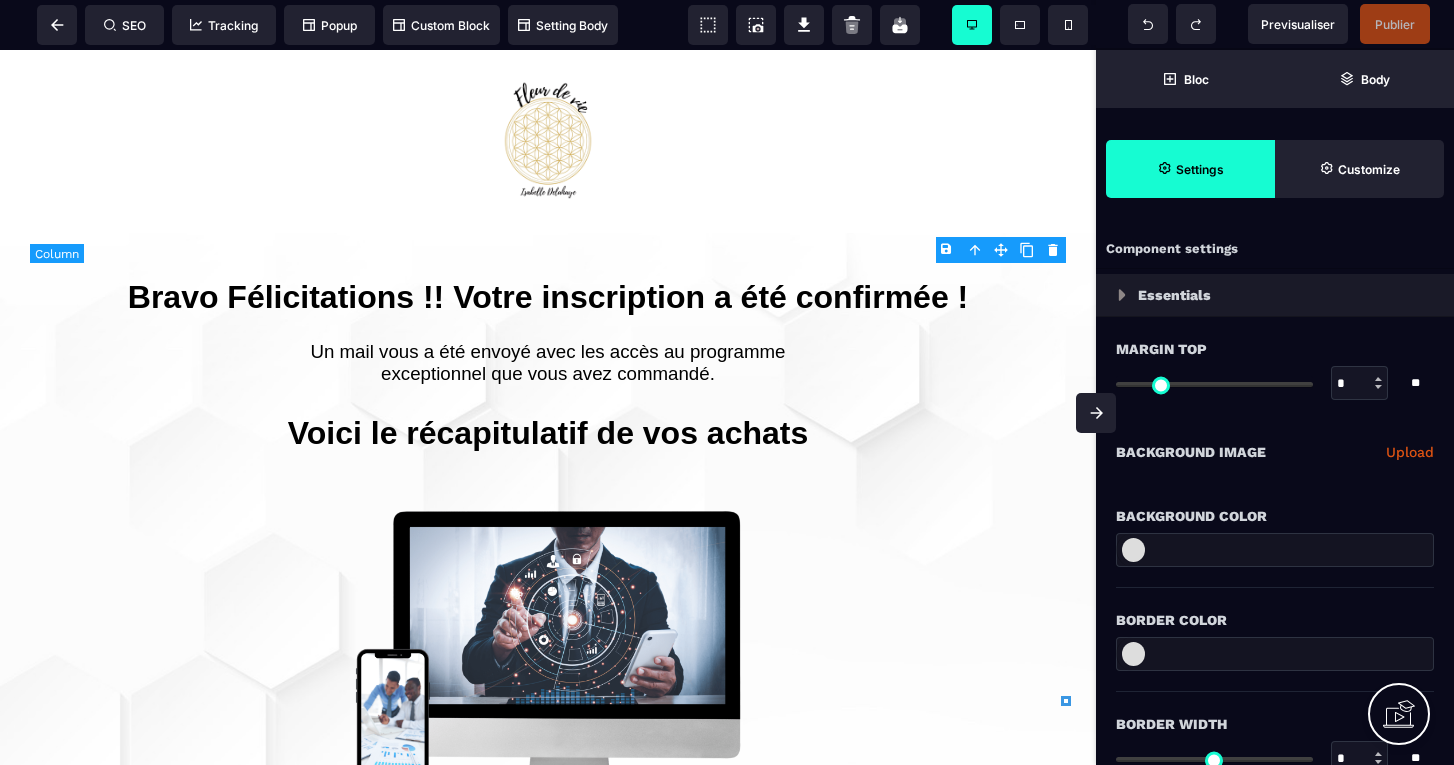 type on "*" 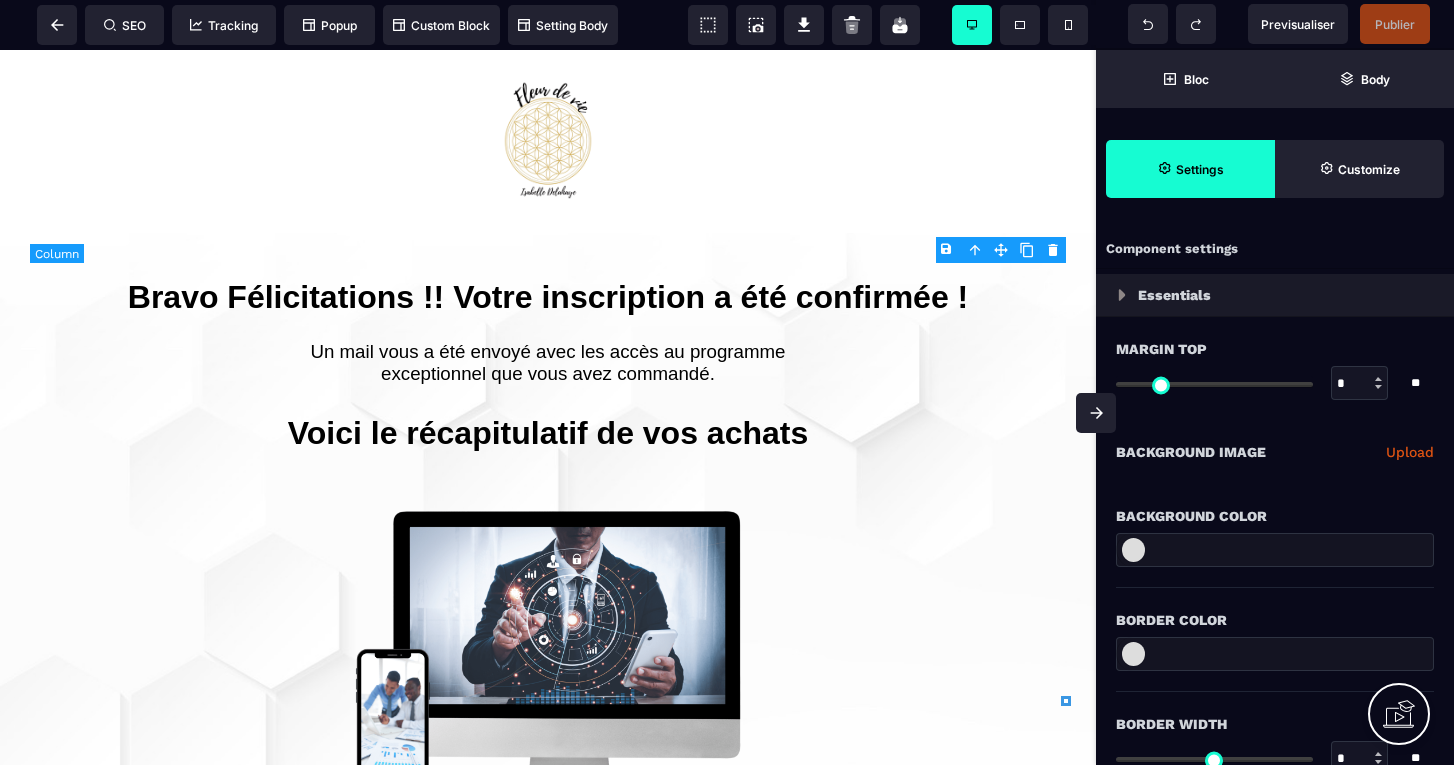 type on "*" 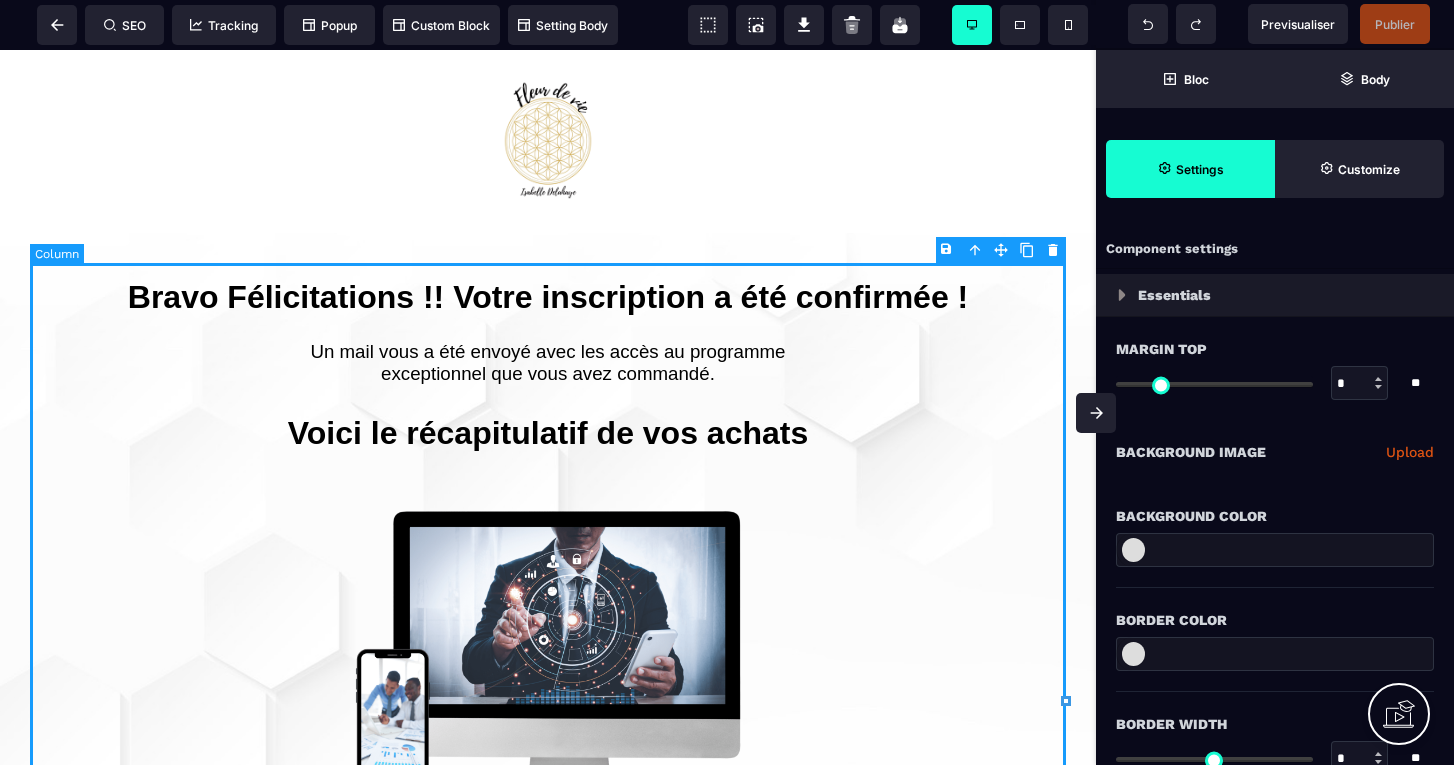 select 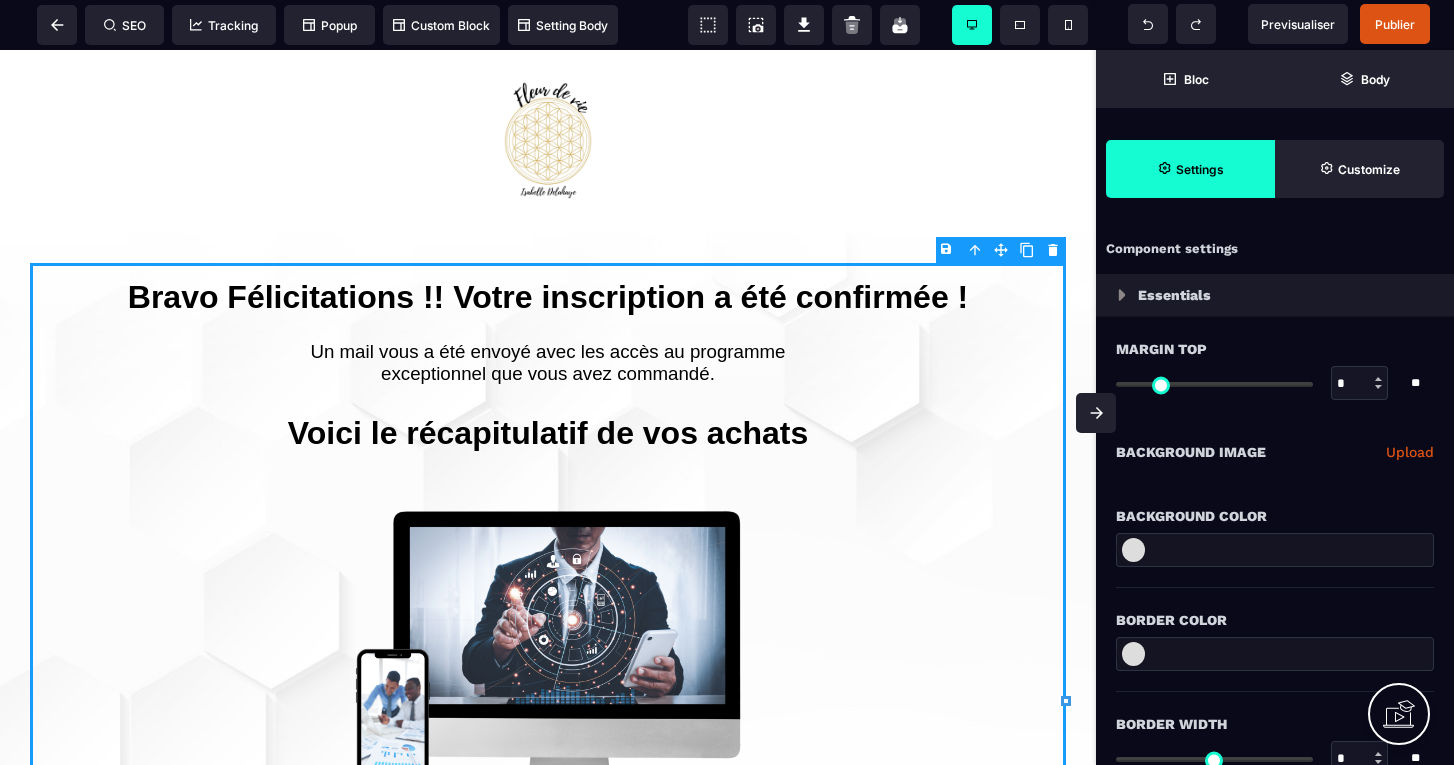 click at bounding box center (1133, 550) 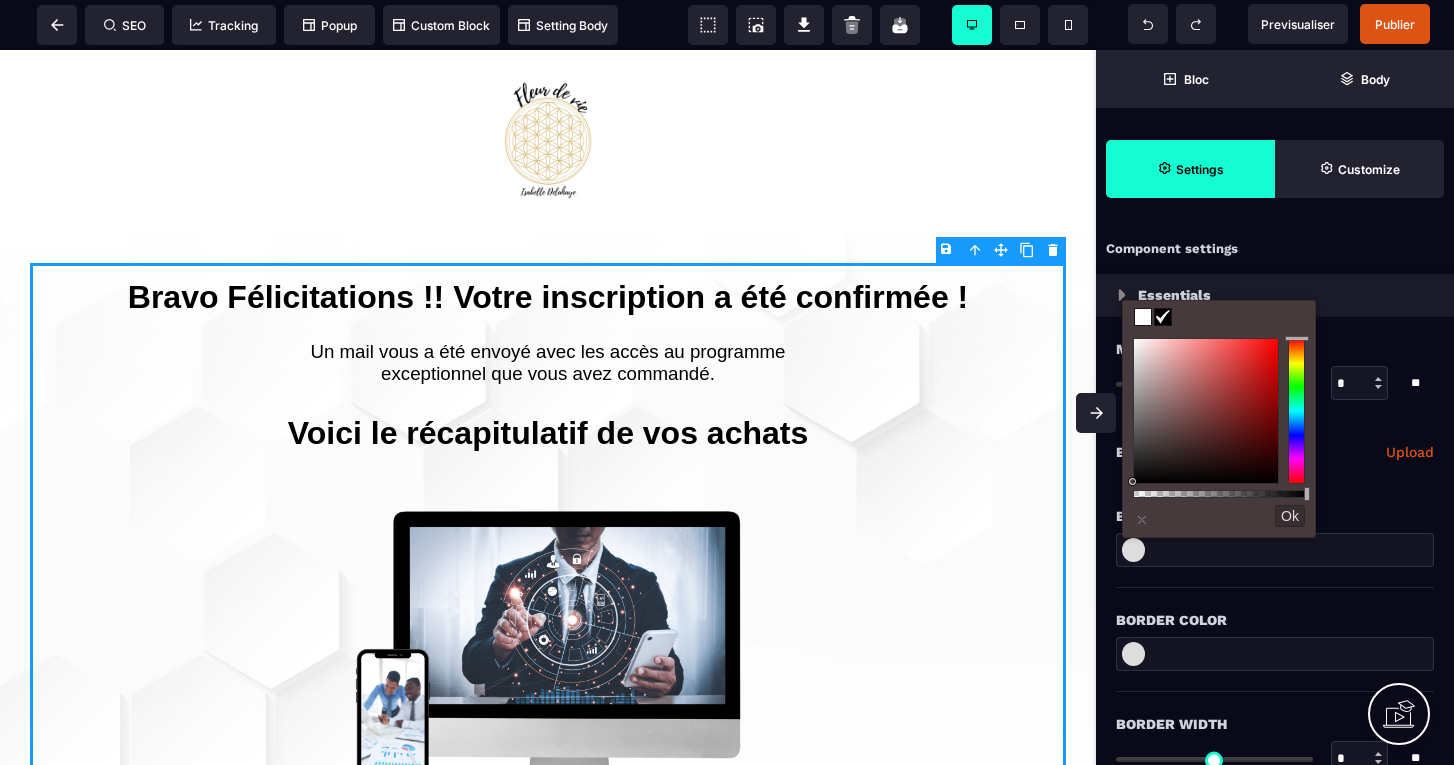 click at bounding box center [1143, 317] 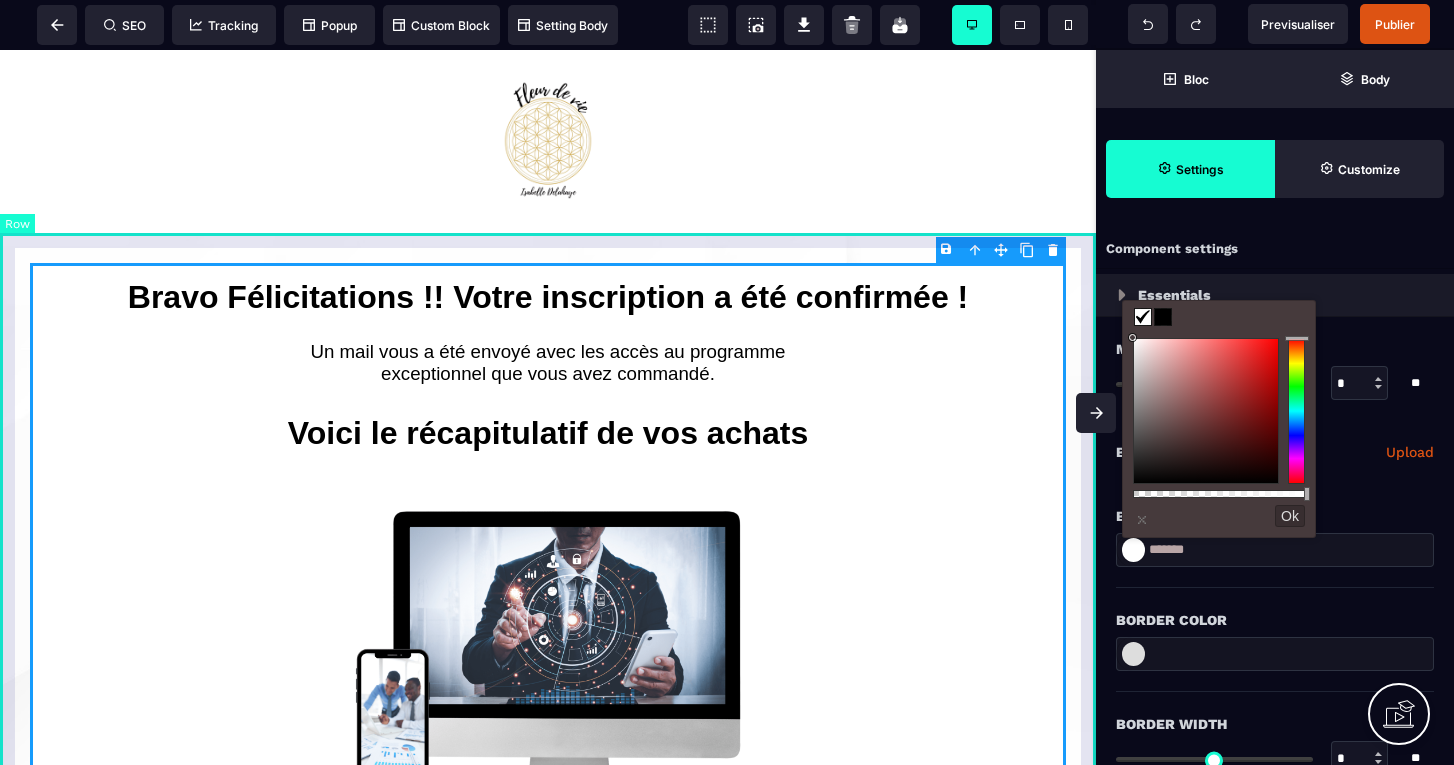 click on "Bravo Félicitations !! Votre inscription a été confirmée ! Un mail vous a été envoyé avec les accès au programme exceptionnel que vous avez commandé. Voici le récapitulatif de vos achats Récapitulatif de votre commande Nom du produit Quantité Prix Unité Montant Nom Quantité Prix Montant Total Argent" at bounding box center (548, 728) 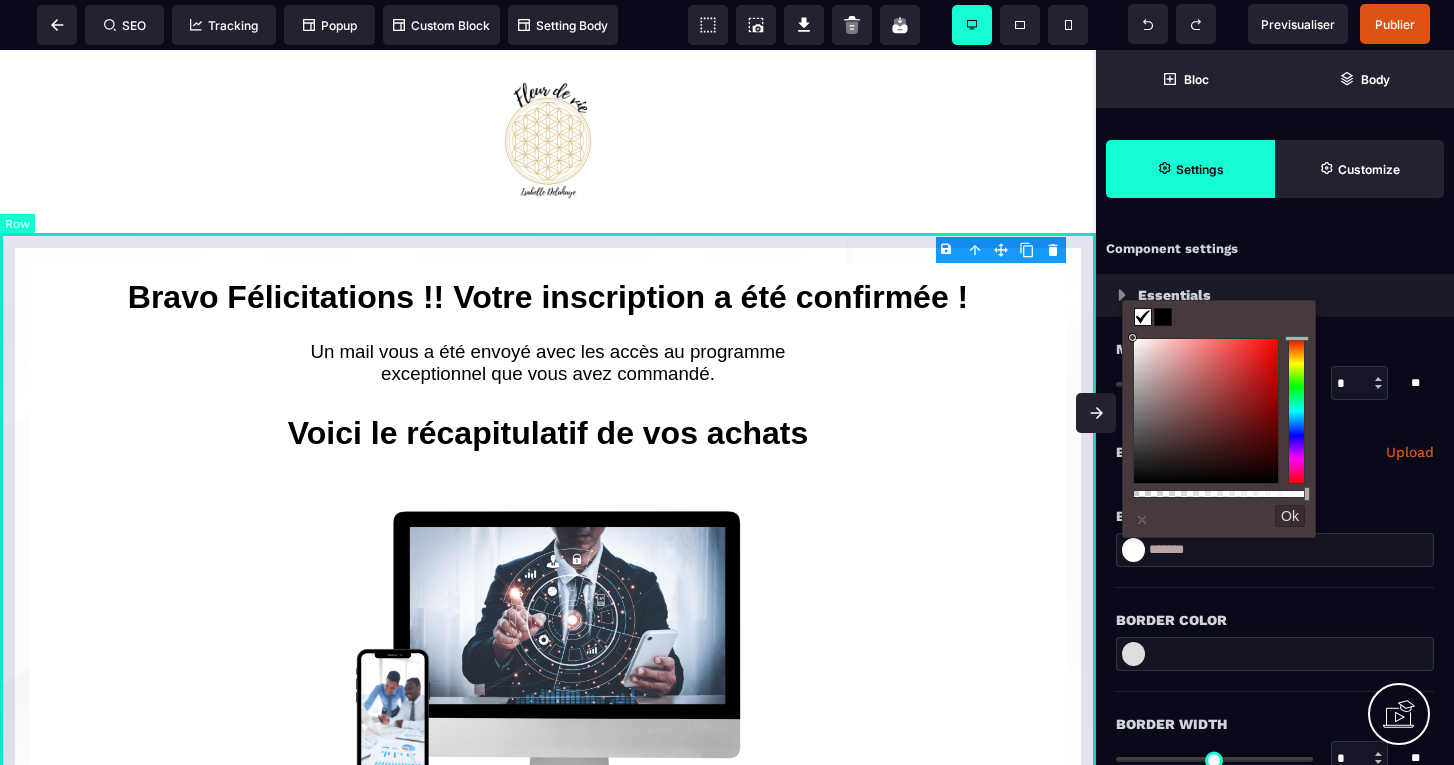 select on "*********" 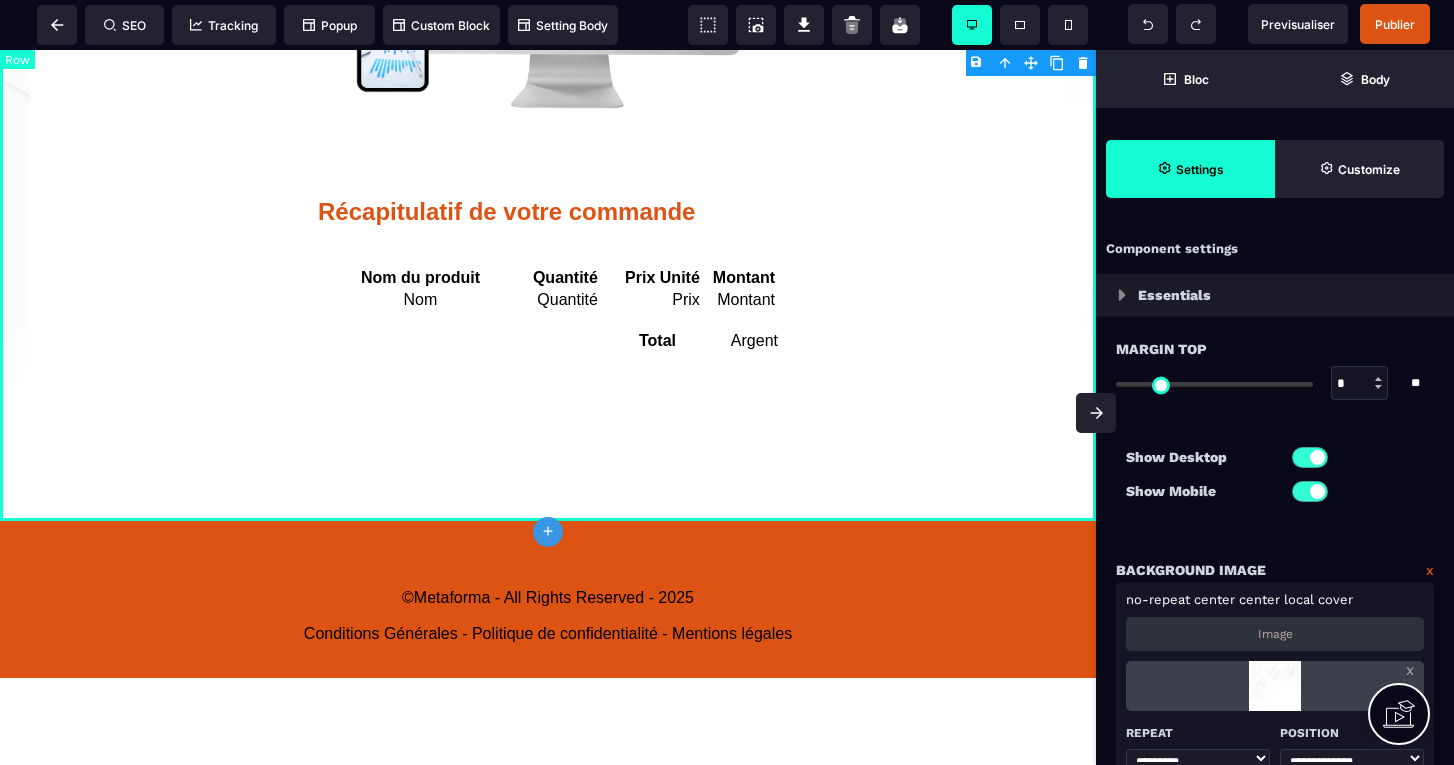 scroll, scrollTop: 705, scrollLeft: 0, axis: vertical 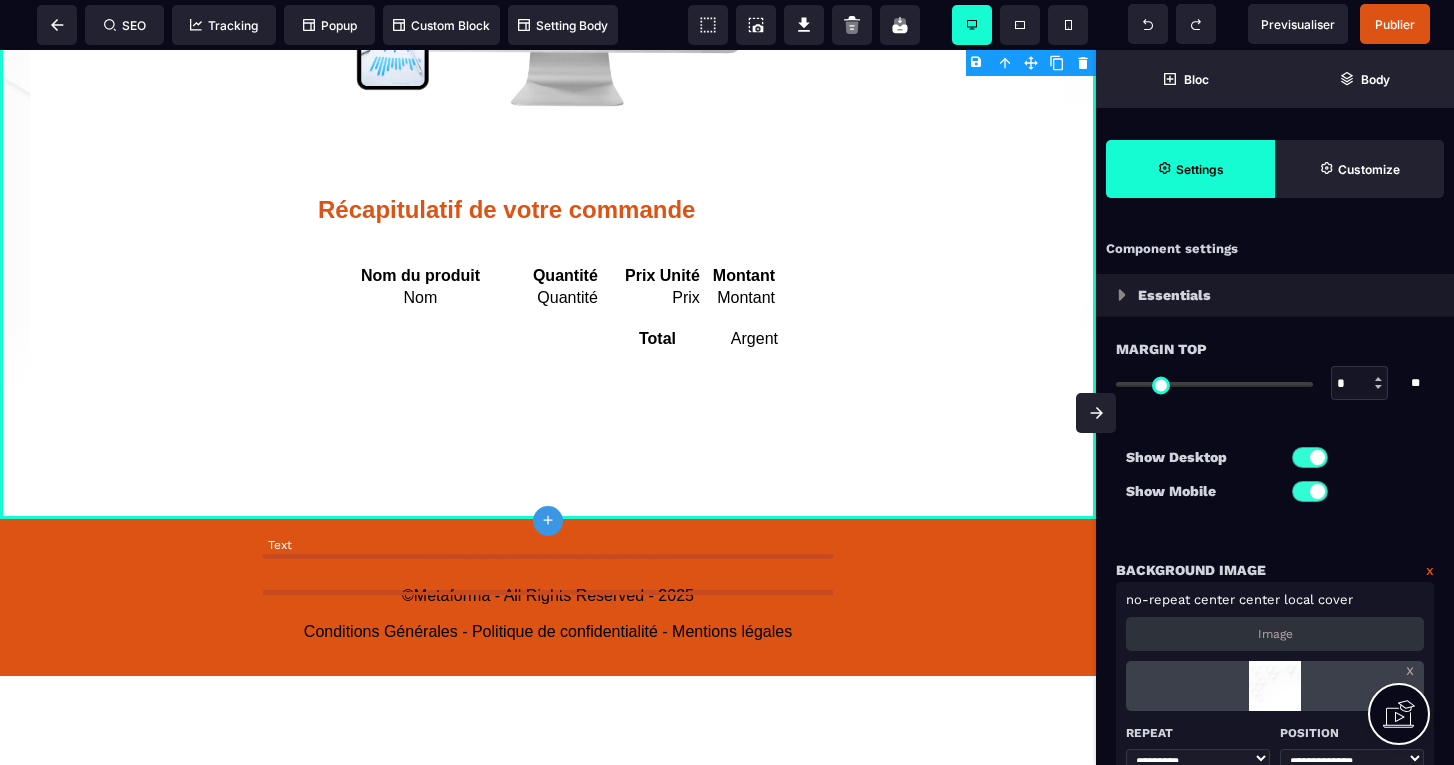 click on "FLEUR DE VIE - fffff[LAST]" at bounding box center [548, 565] 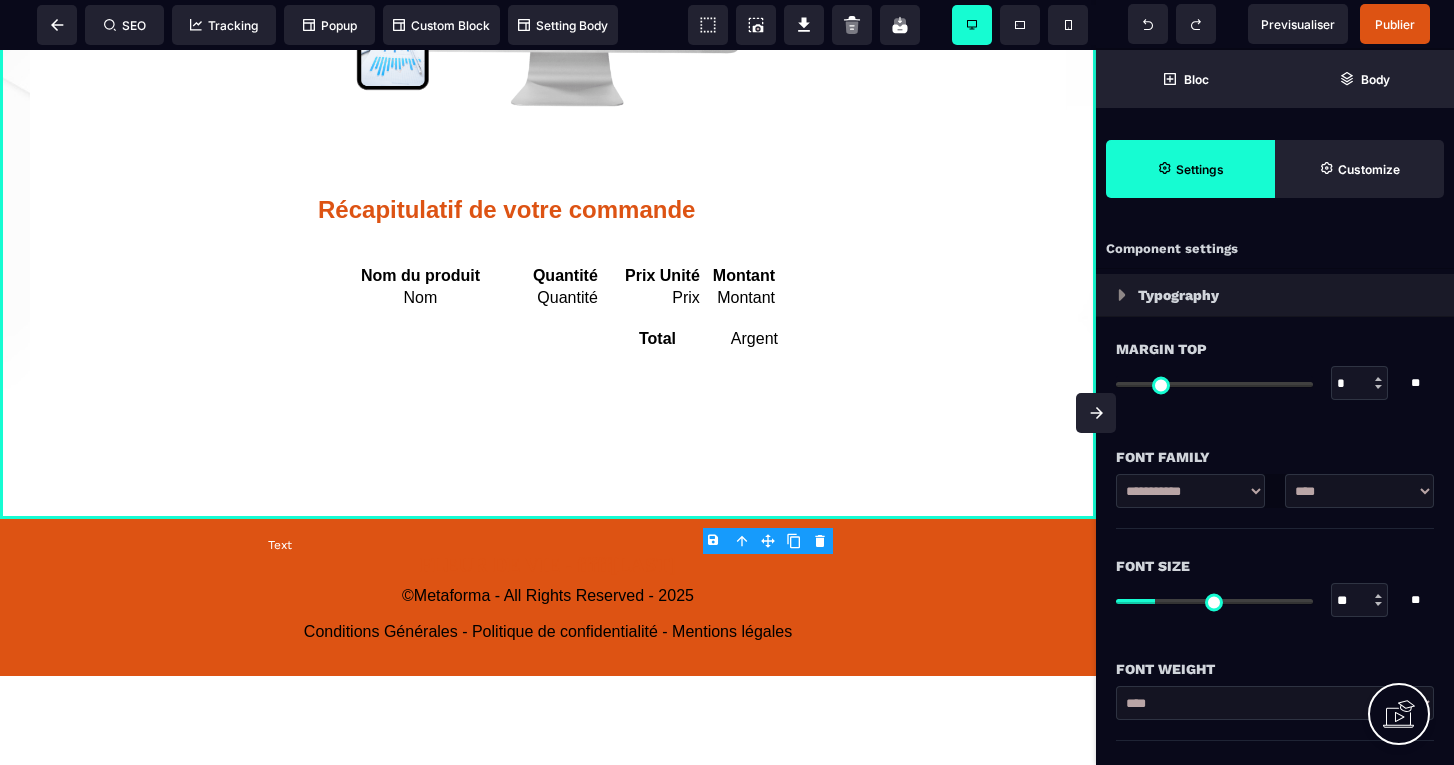 type on "*" 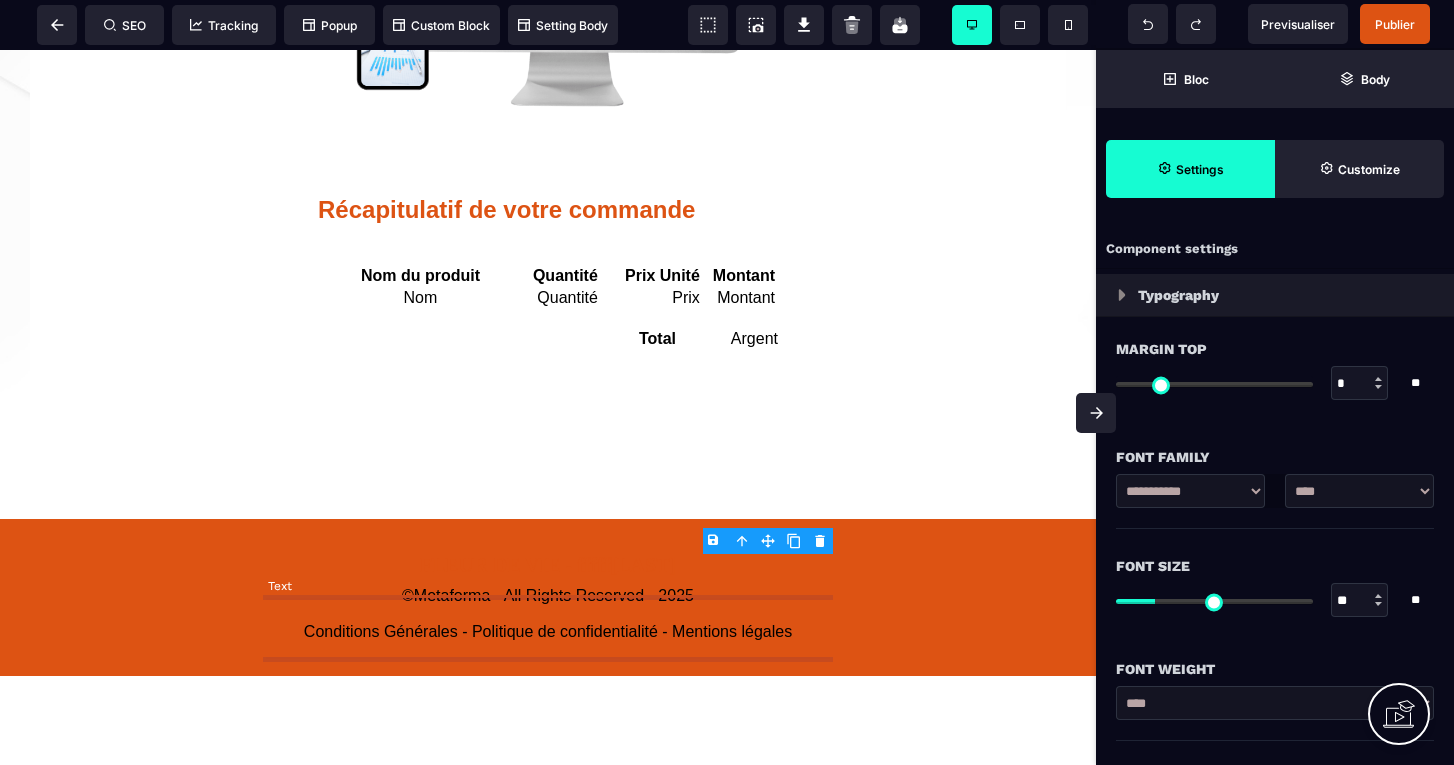 click on "©Metaforma - All Rights Reserved - 2025 Conditions Générales - Politique de confidentialité - Mentions légales" at bounding box center [548, 614] 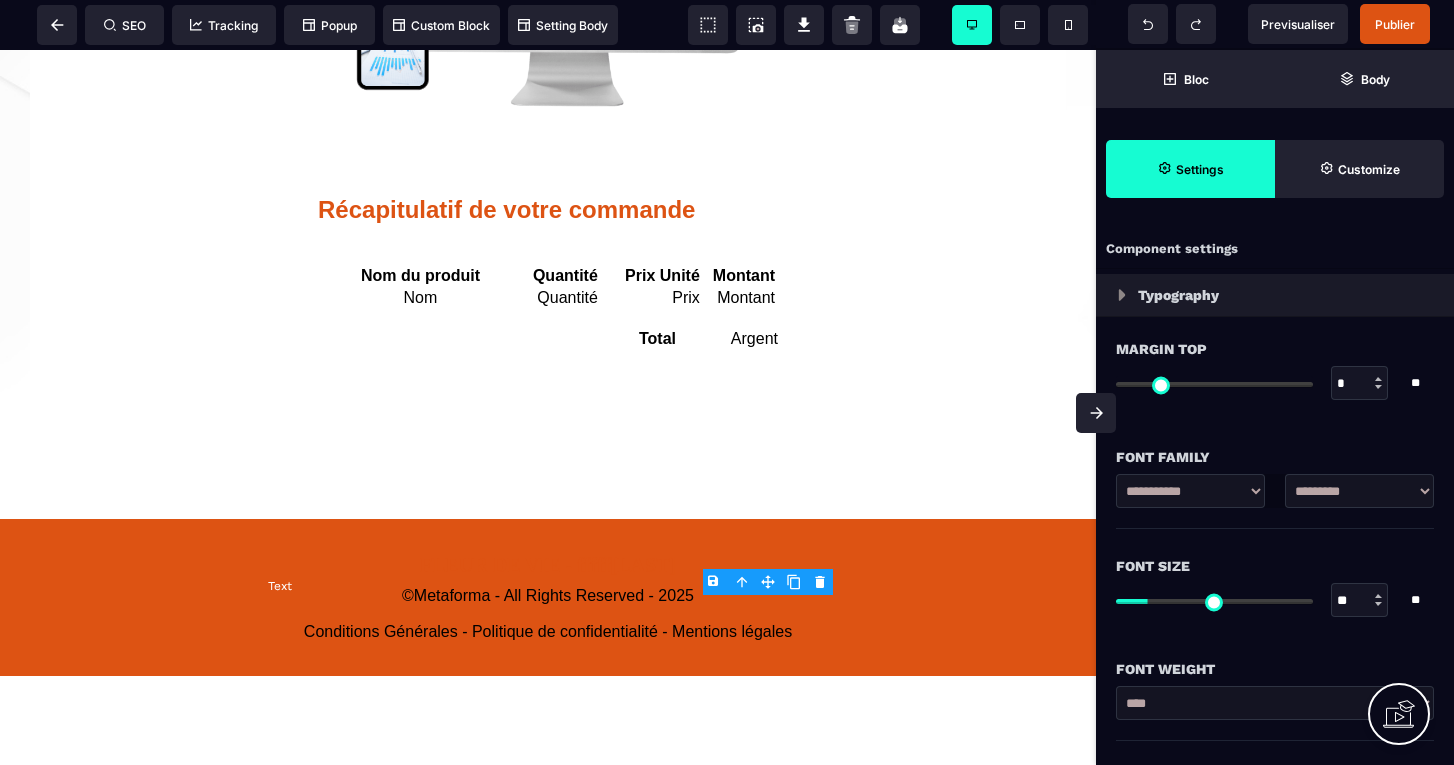 type on "*" 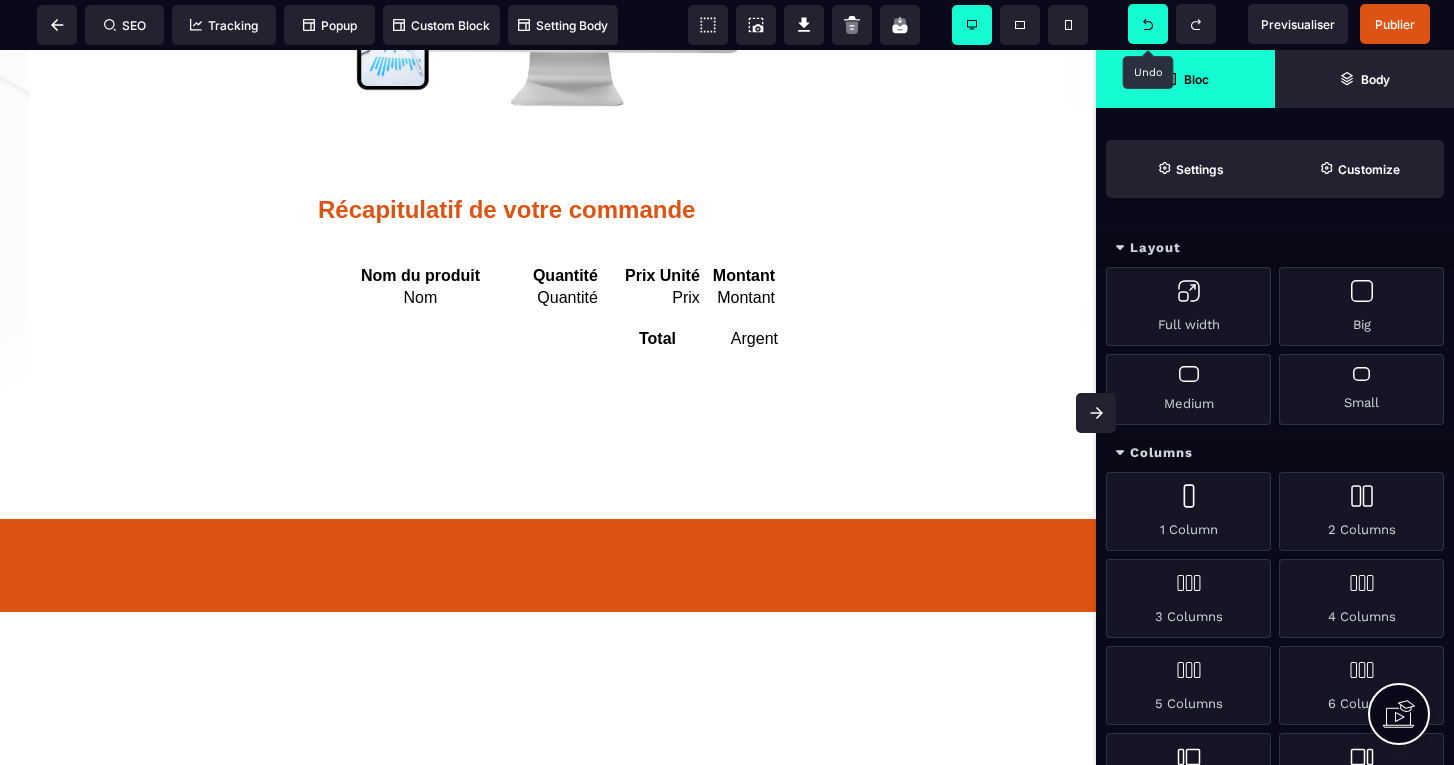 click 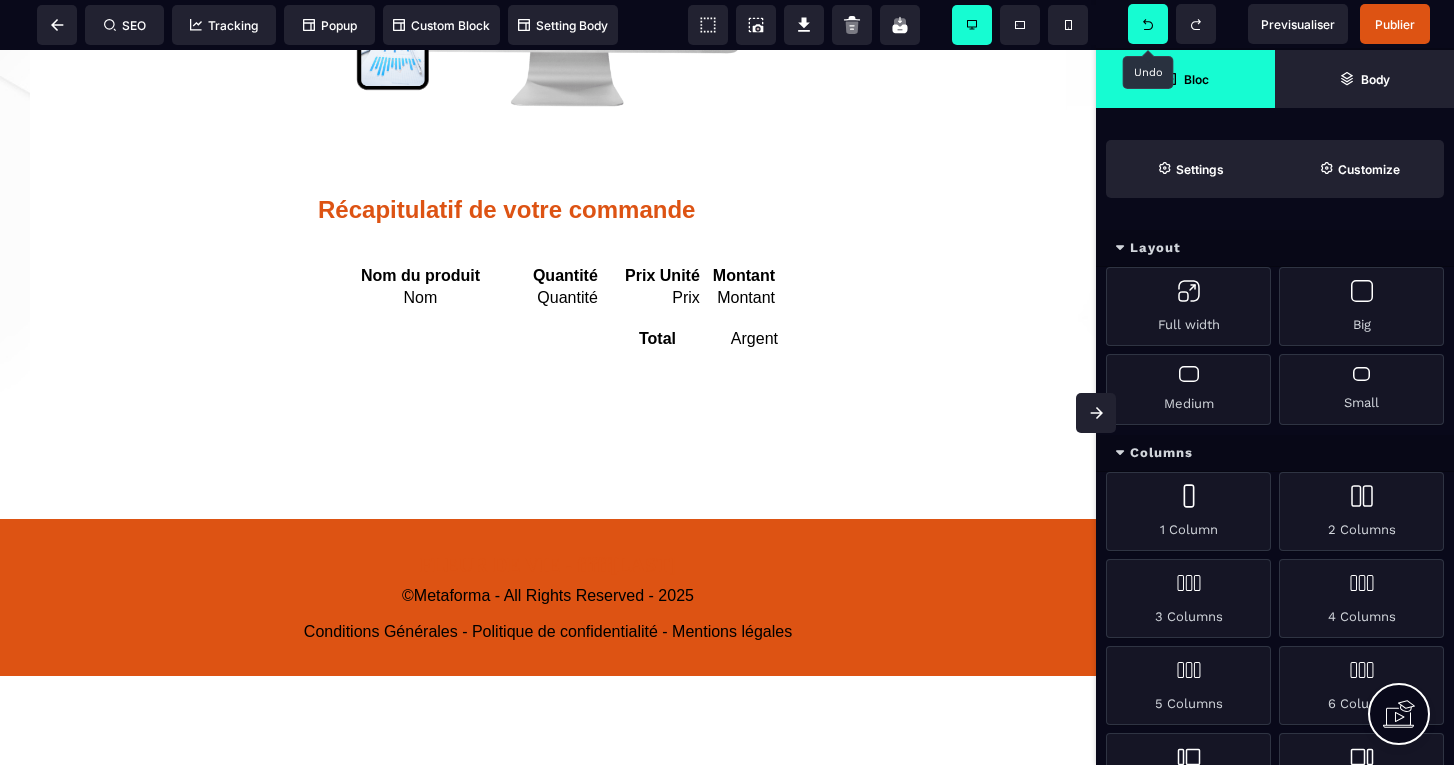select on "***" 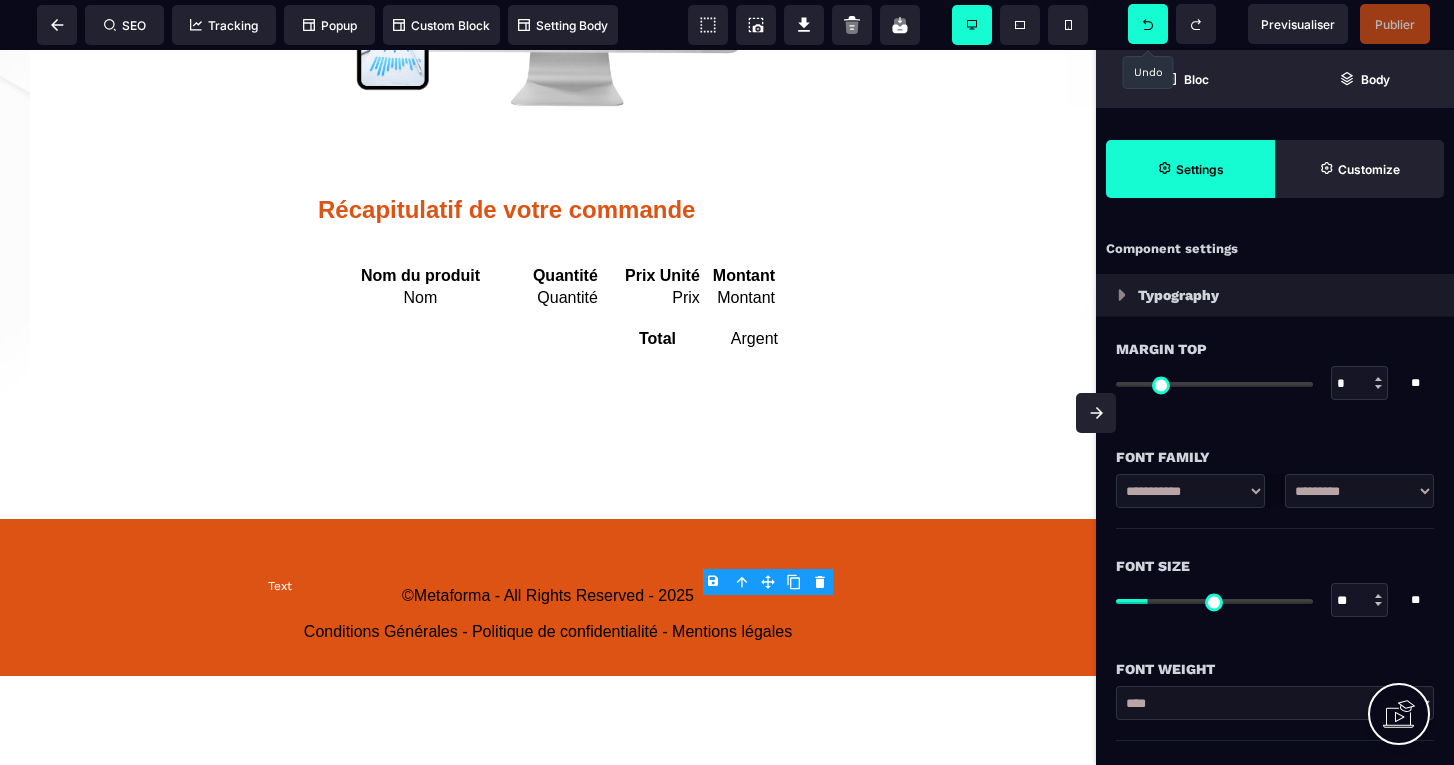 click on "©Metaforma - All Rights Reserved - 2025 Conditions Générales - Politique de confidentialité - Mentions légales" at bounding box center [548, 614] 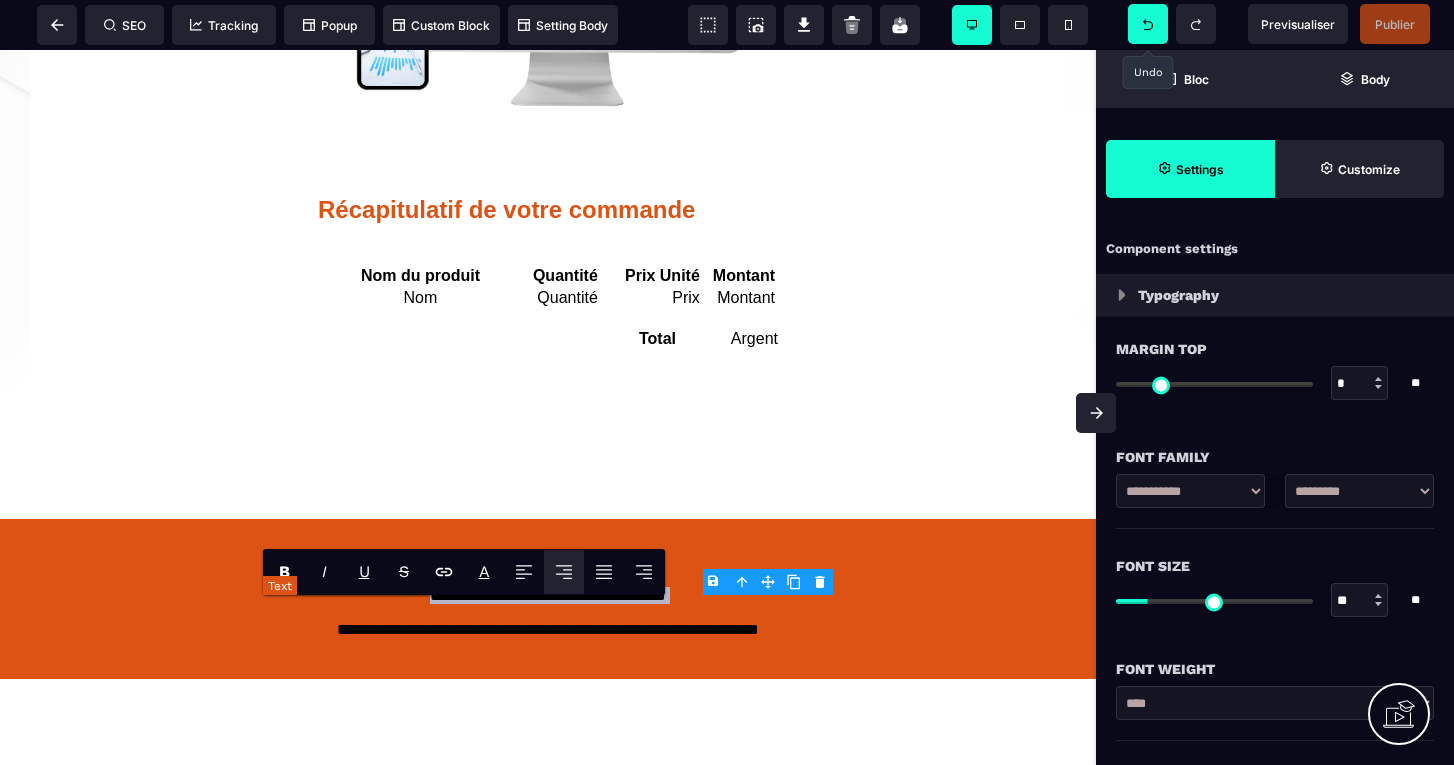 click on "**********" at bounding box center [548, 615] 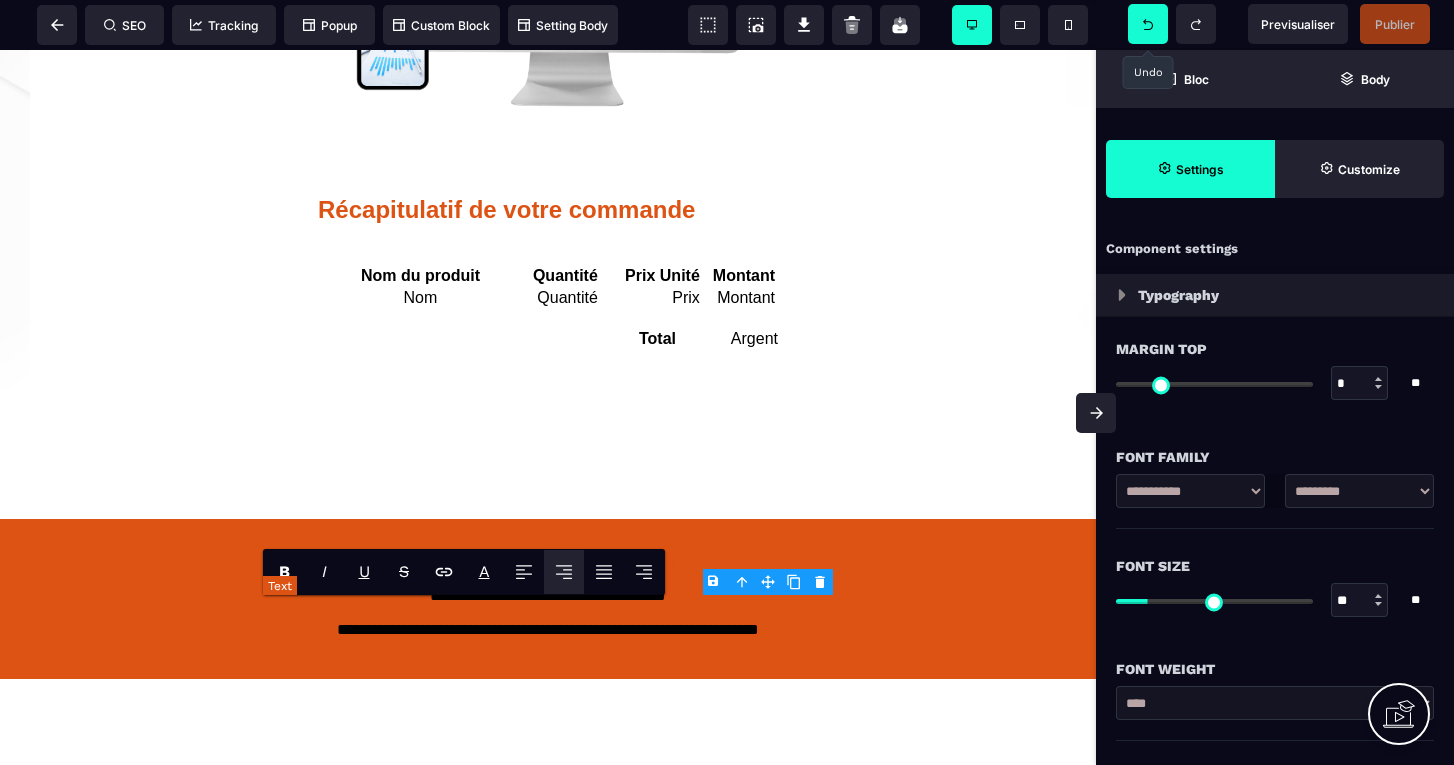 type 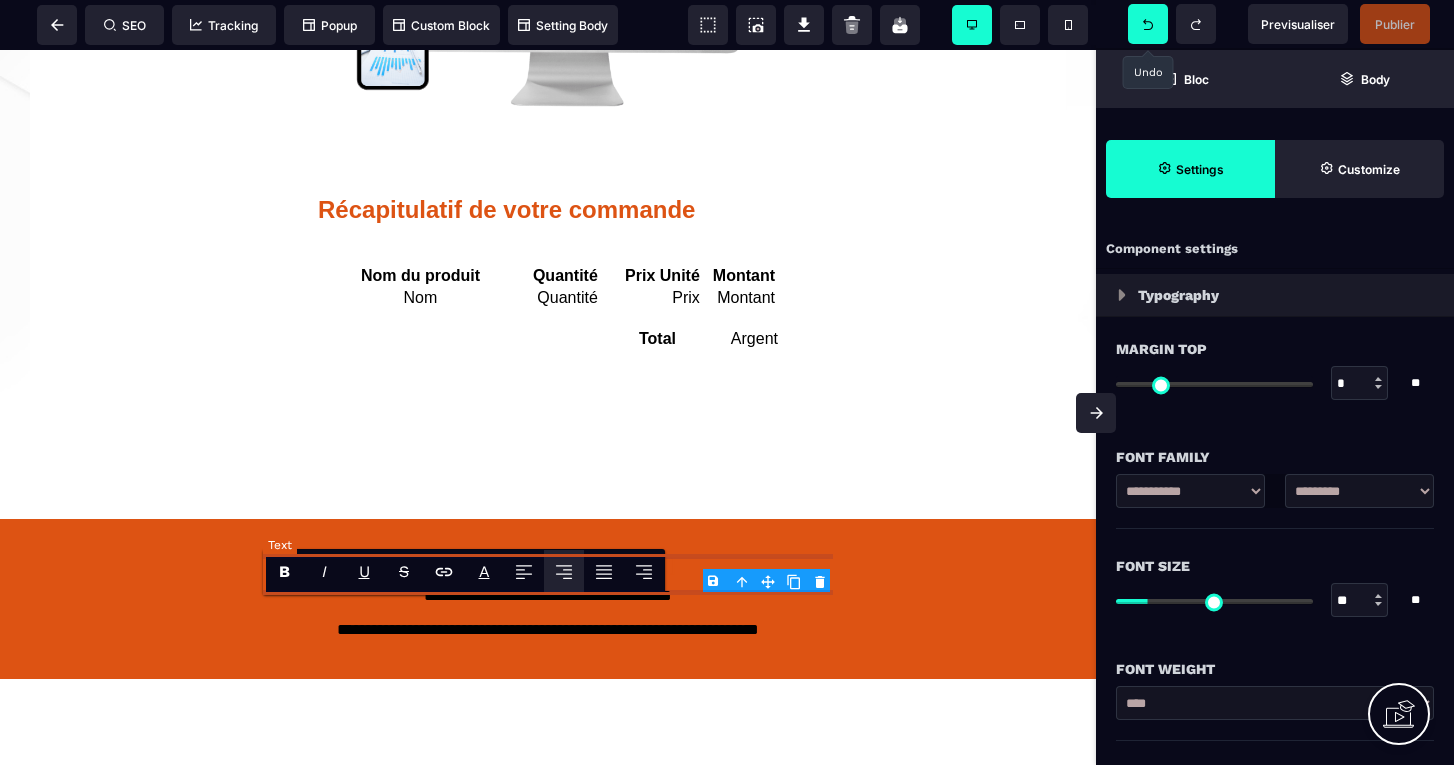 click on "FLEUR DE VIE - fffff[LAST]" at bounding box center (548, 565) 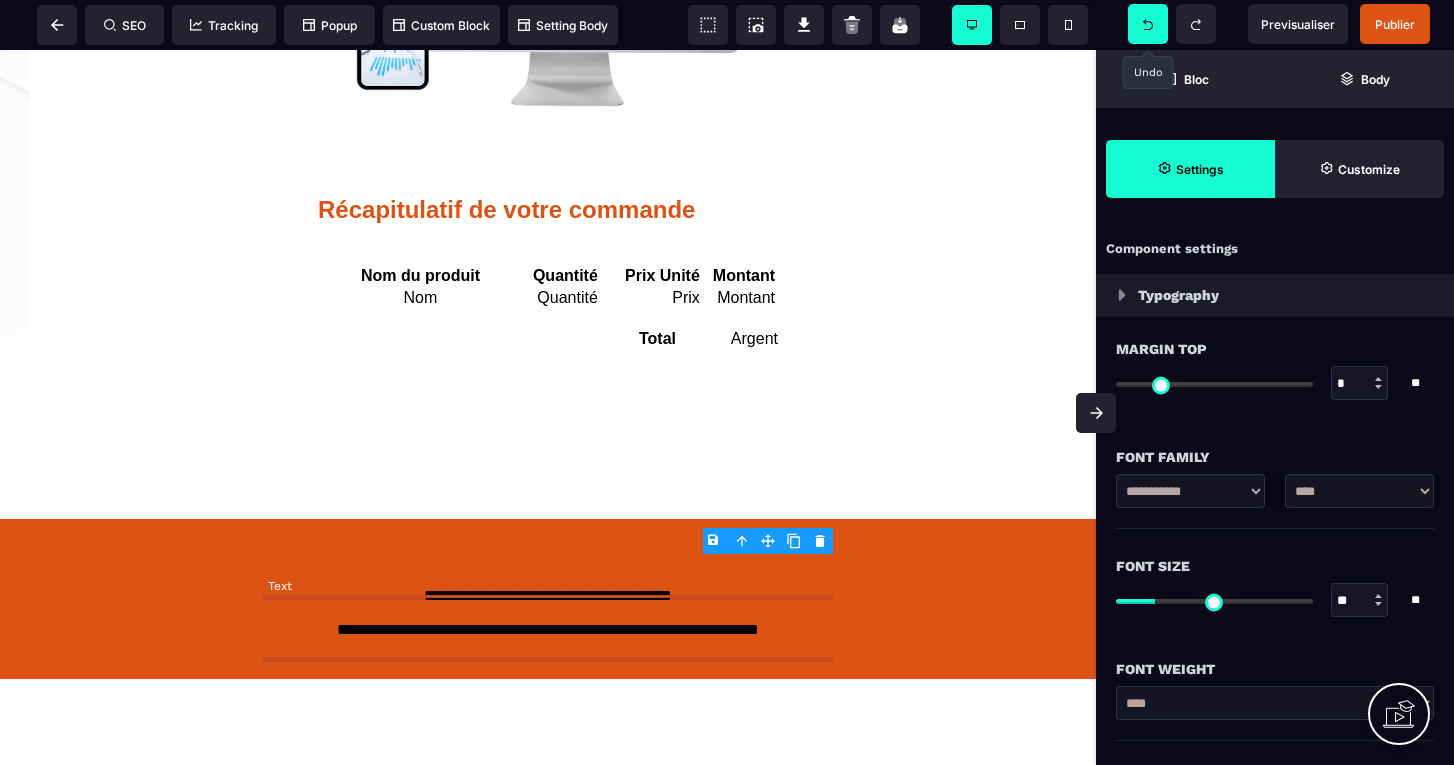 click on "**********" at bounding box center (548, 615) 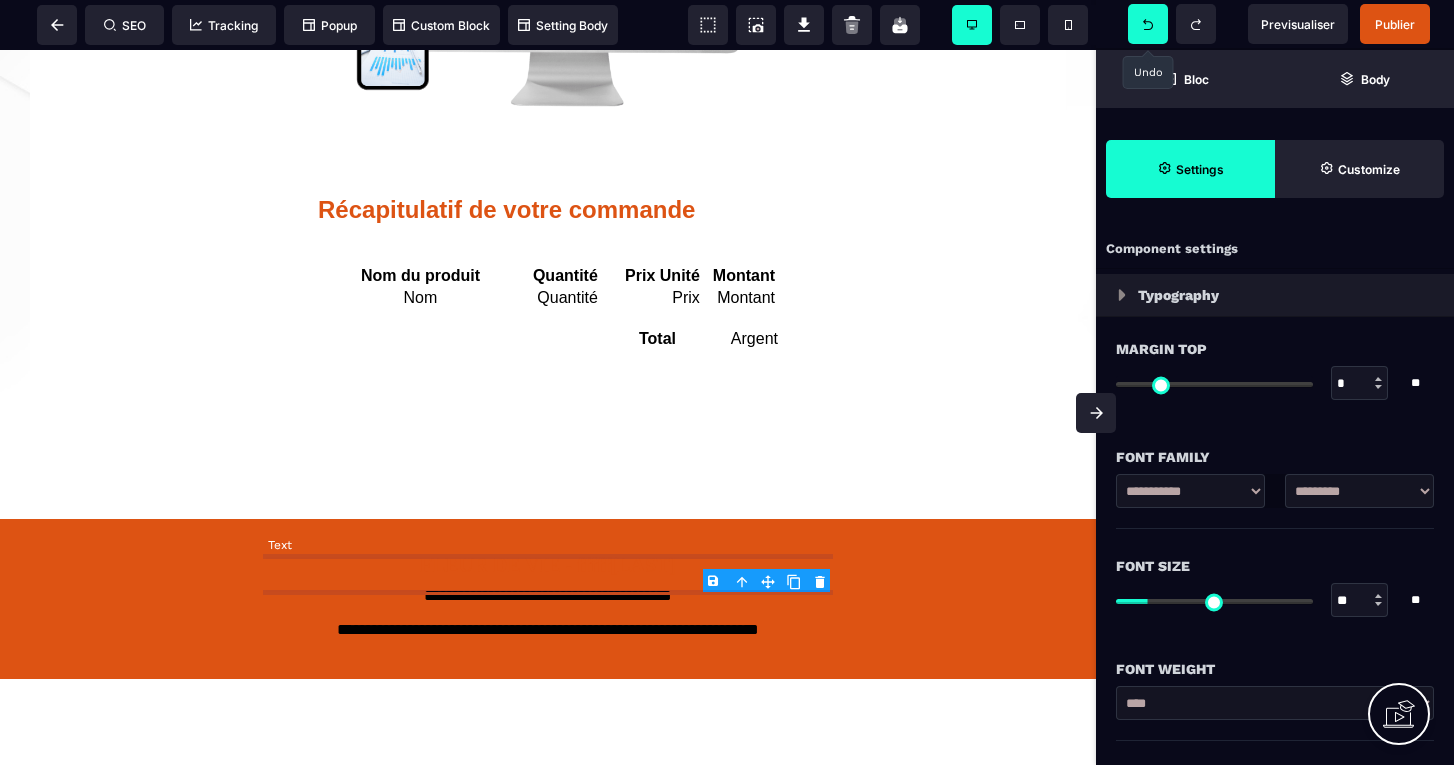 click on "FLEUR DE VIE - fffff[LAST]" at bounding box center [548, 565] 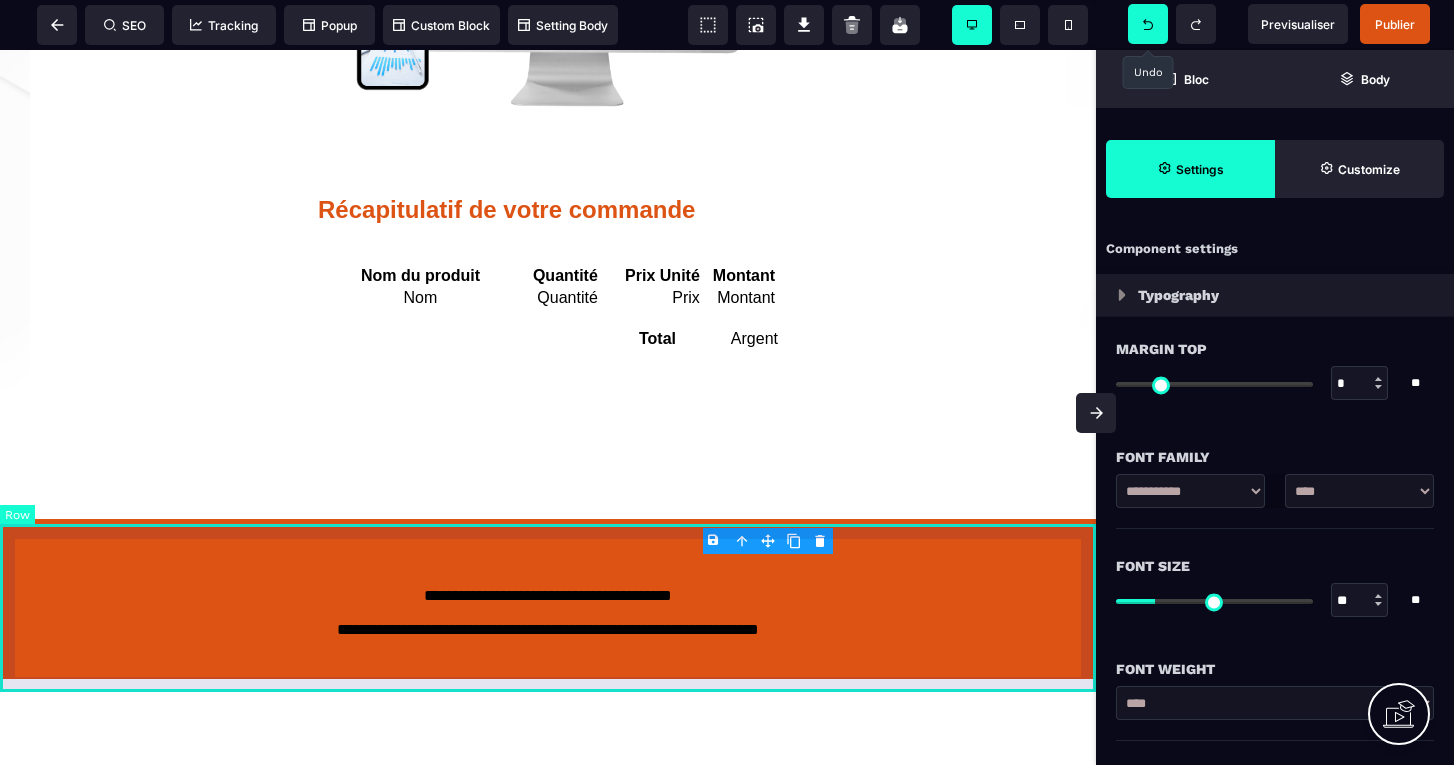 click on "B I U S
A *******
Row
SEO
Tracking
Popup" at bounding box center (727, 382) 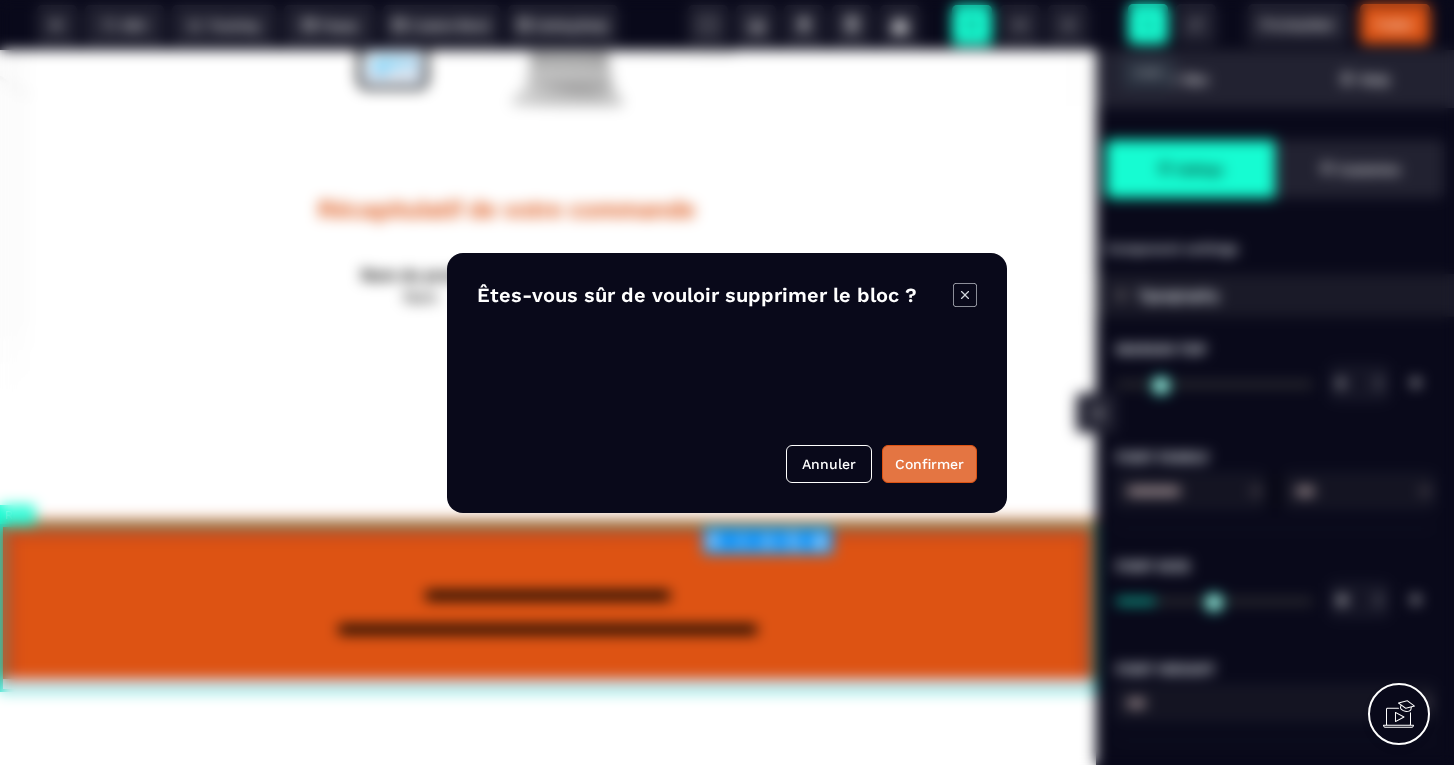 click on "Confirmer" at bounding box center [929, 464] 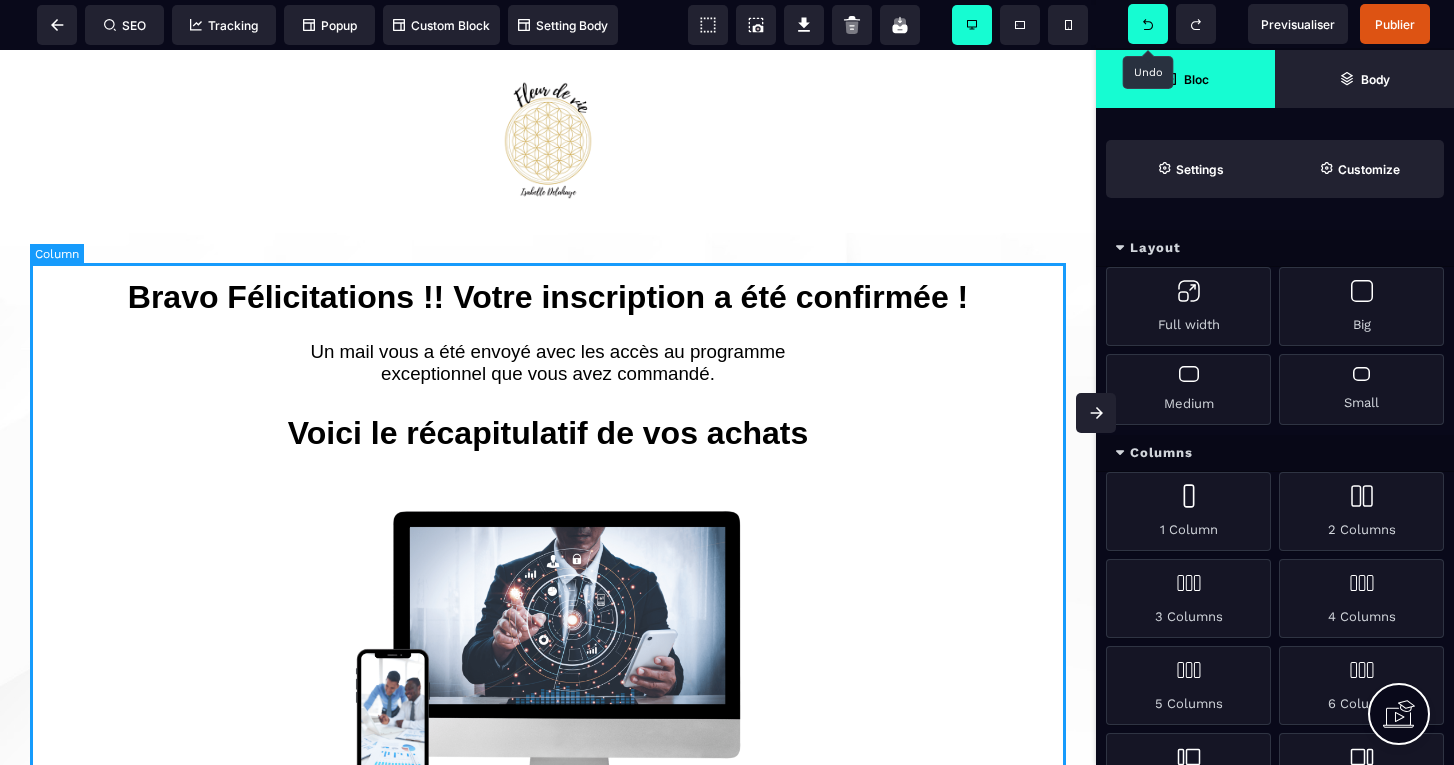 scroll, scrollTop: 0, scrollLeft: 0, axis: both 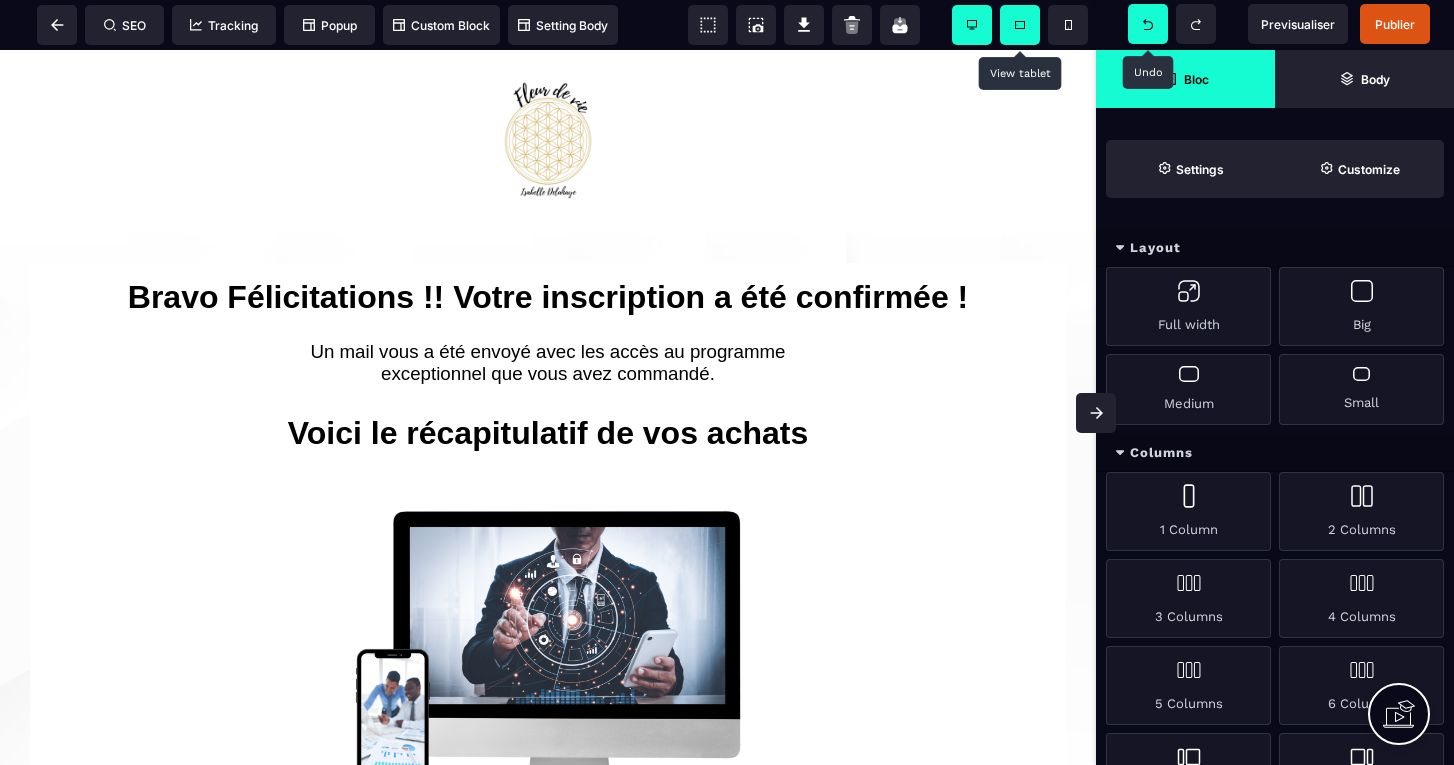 click 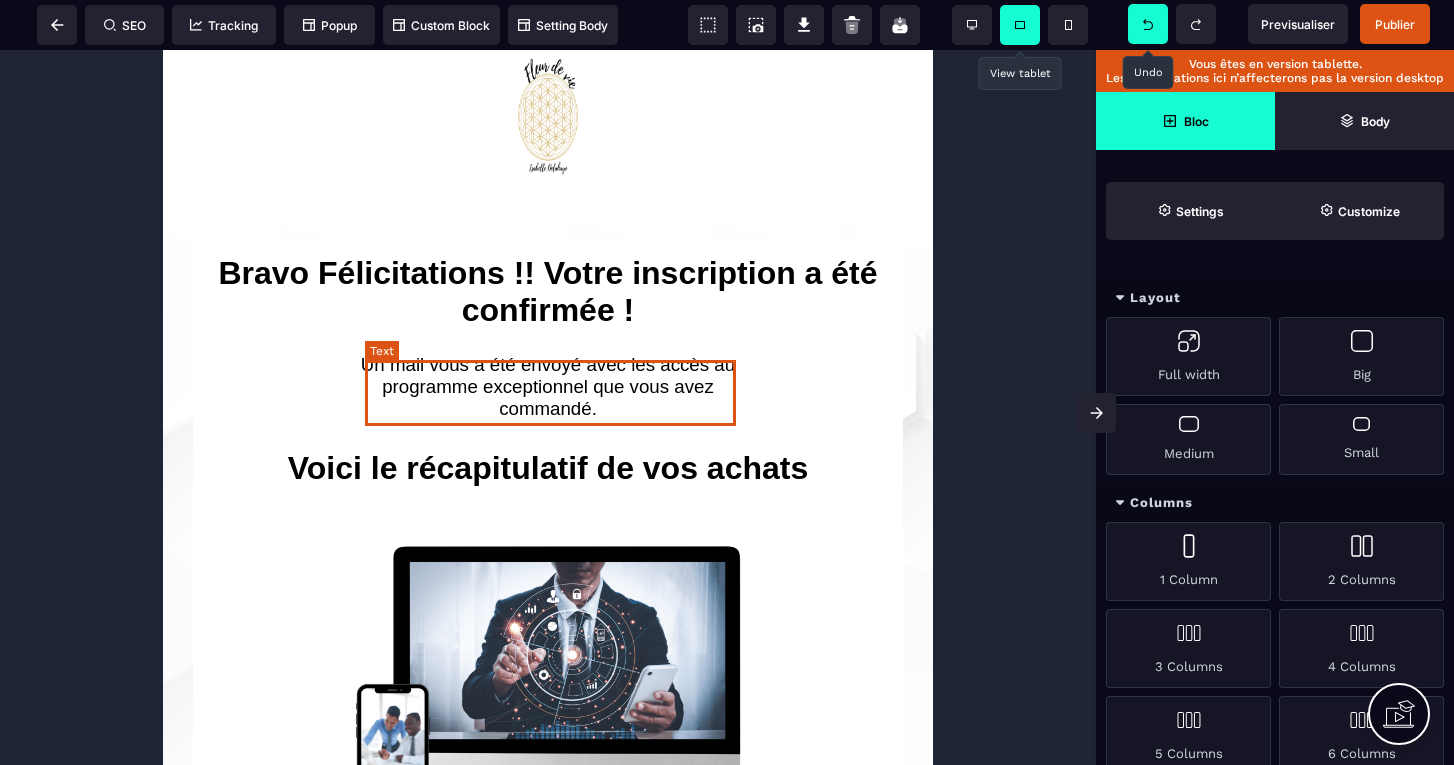 scroll, scrollTop: 19, scrollLeft: 0, axis: vertical 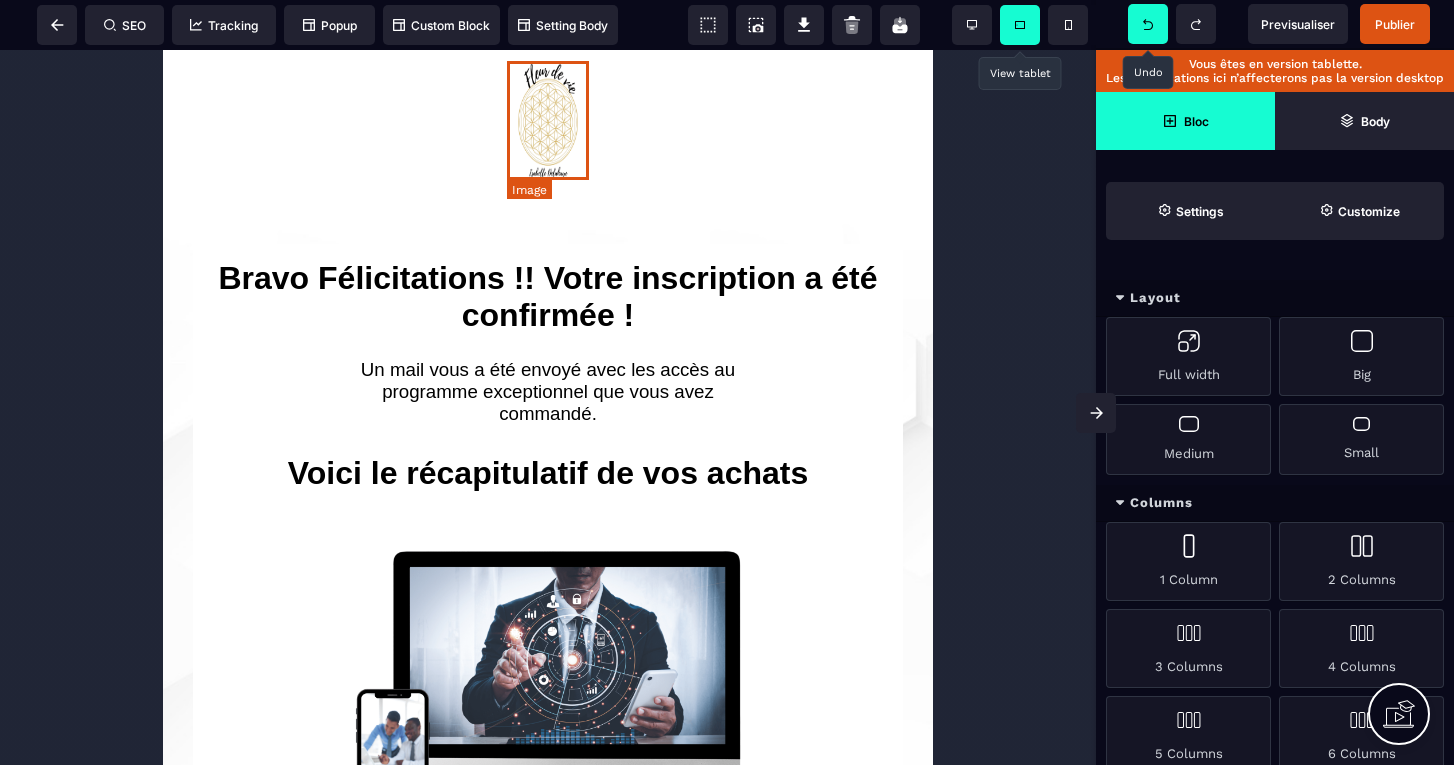 click at bounding box center [547, 120] 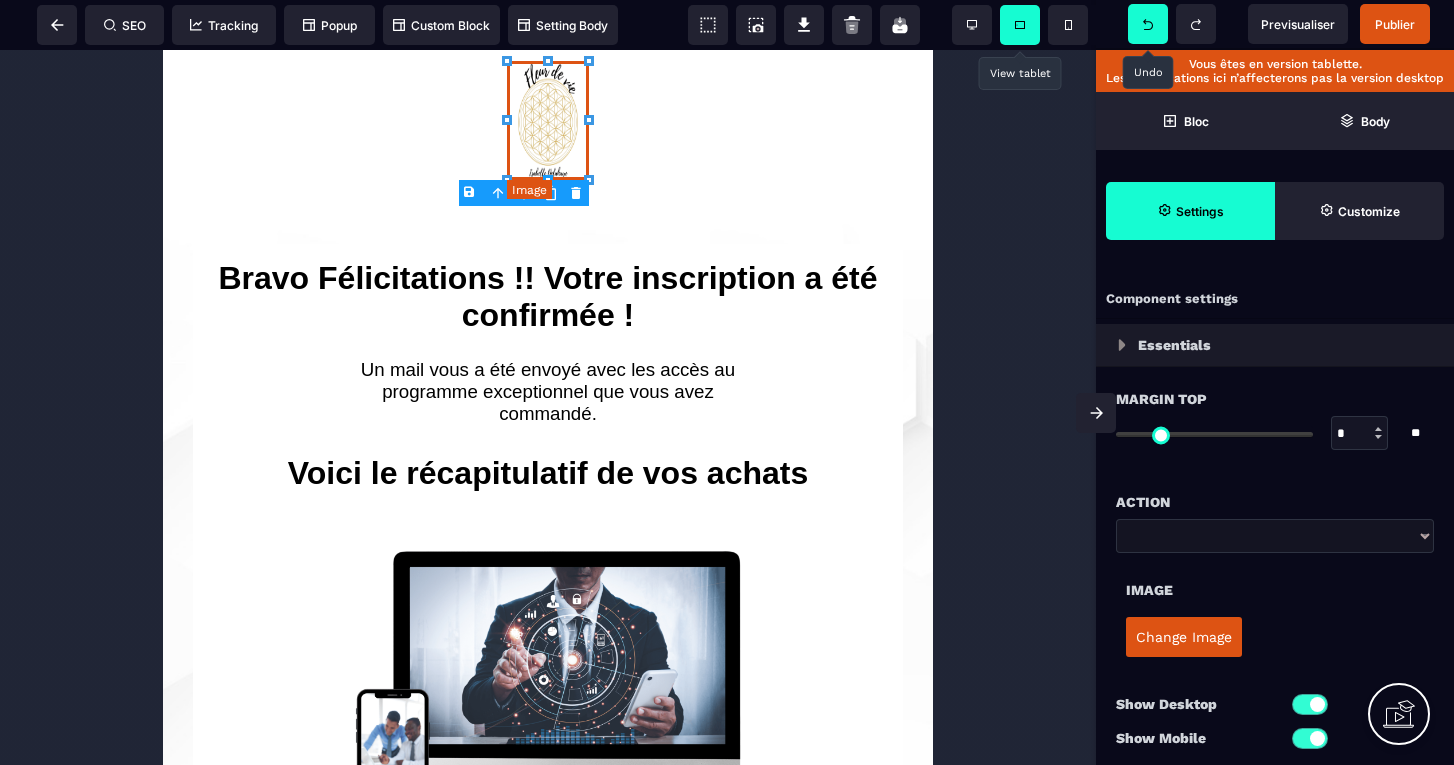type on "*" 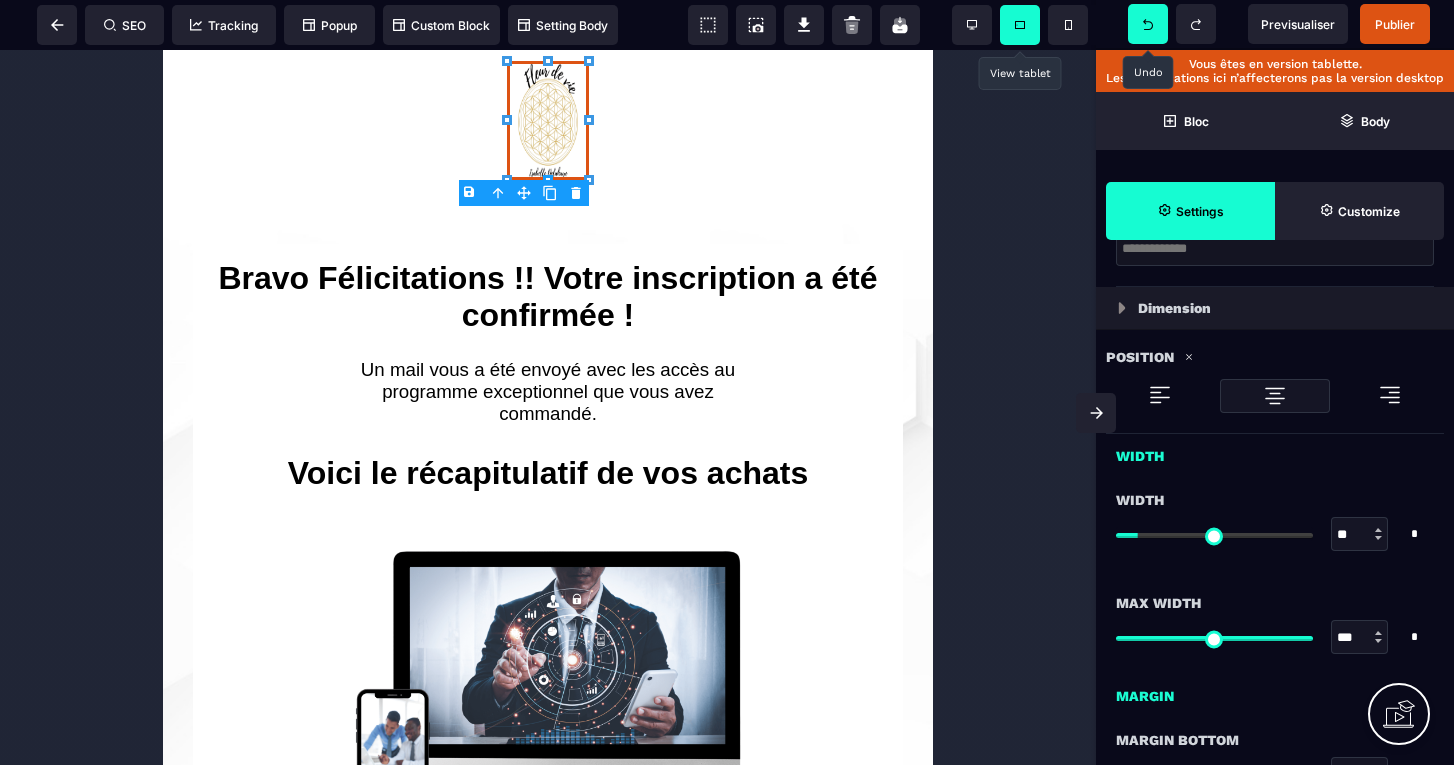 scroll, scrollTop: 659, scrollLeft: 0, axis: vertical 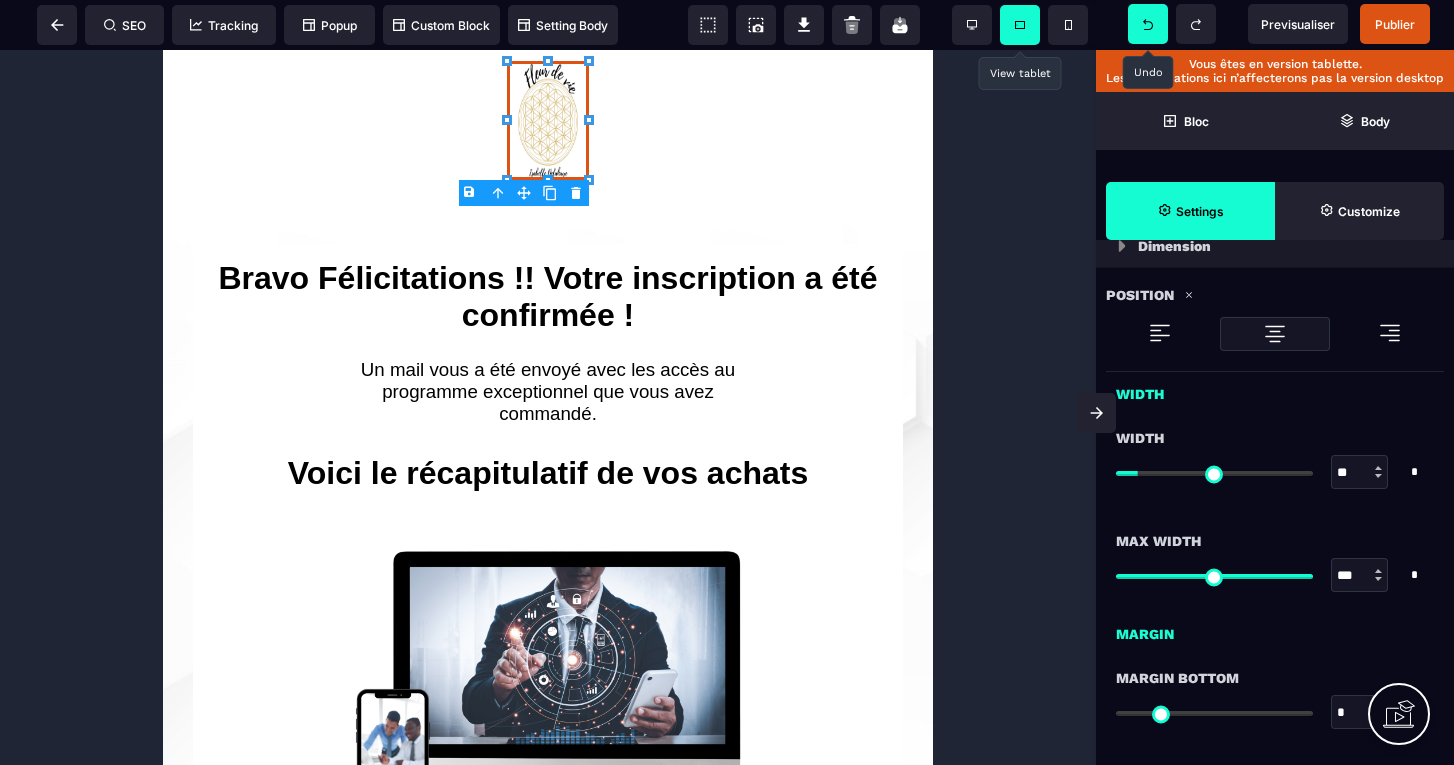 type on "**" 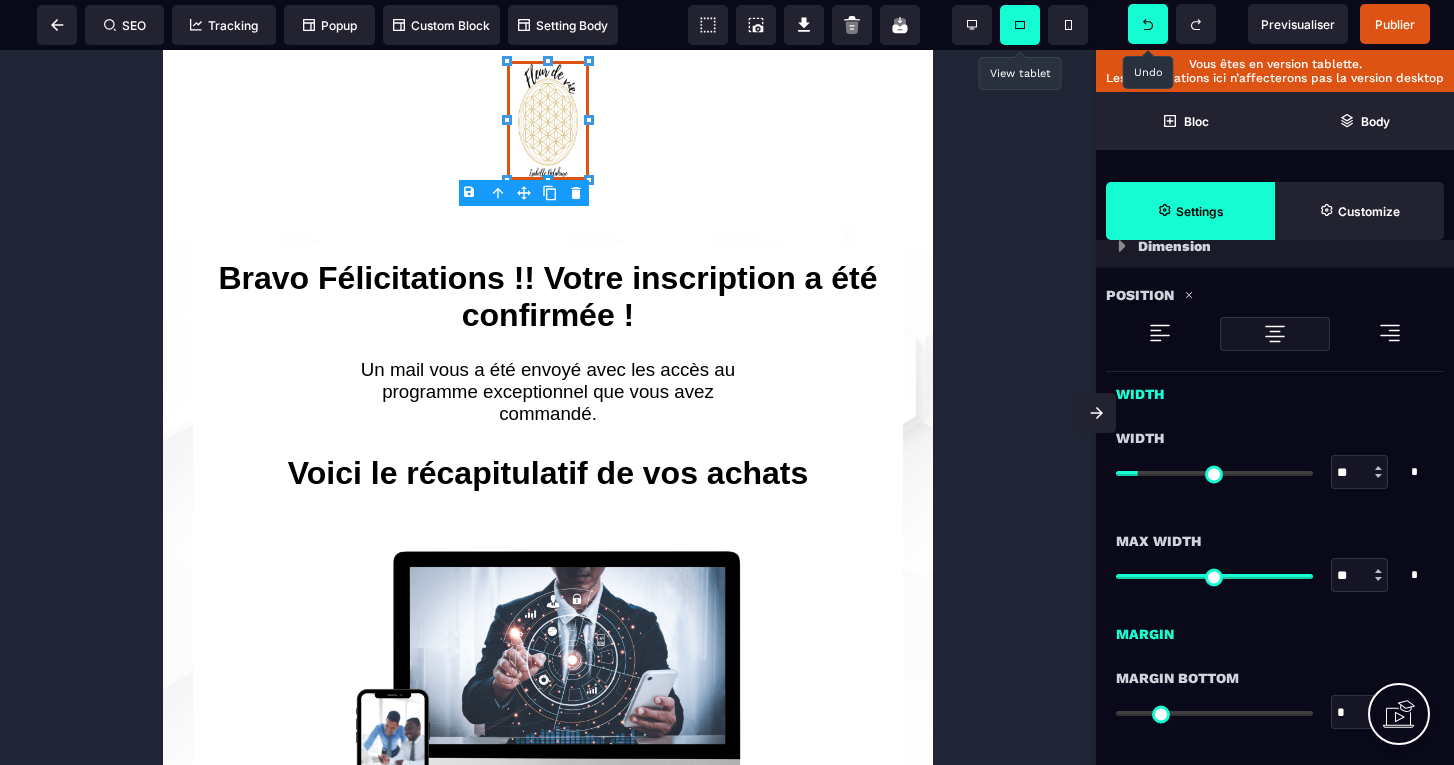 type on "**" 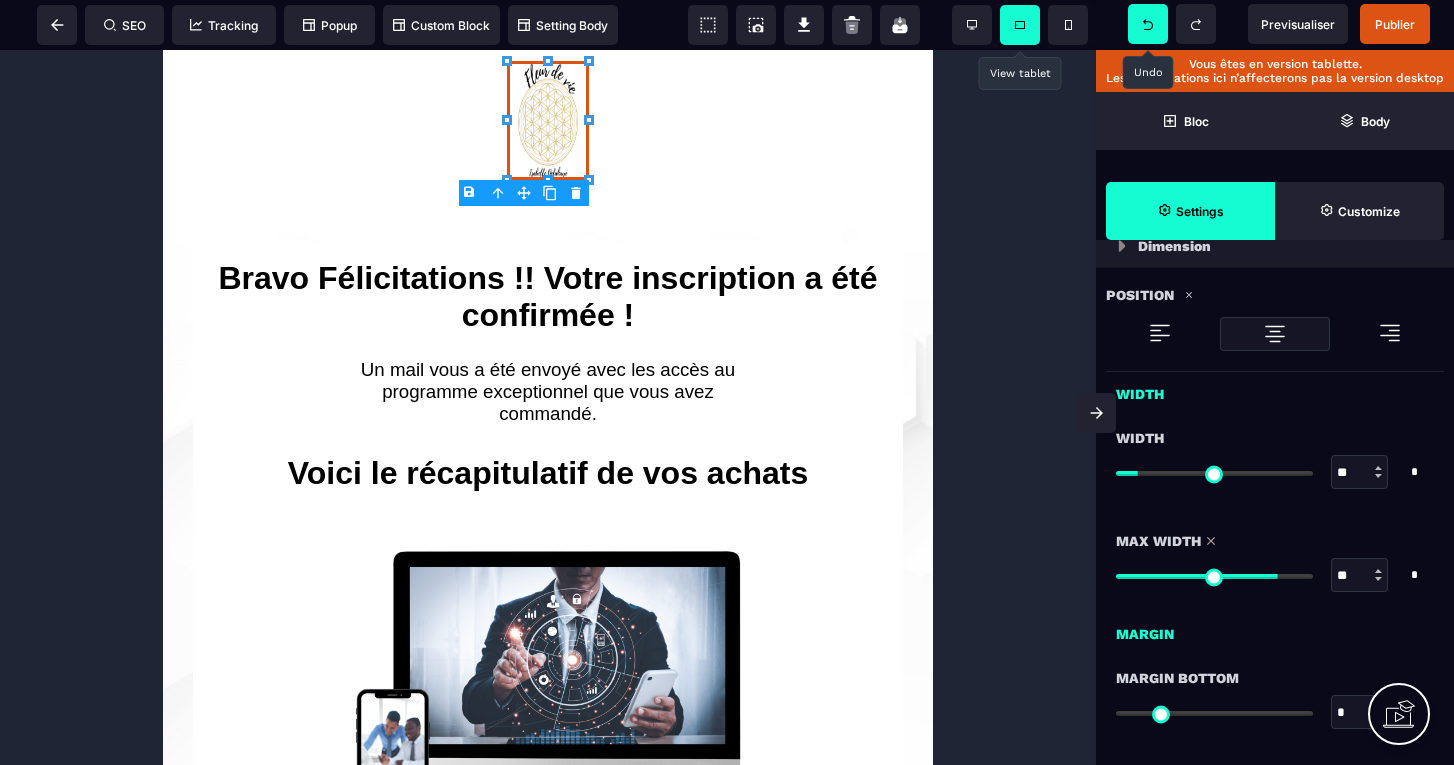 type on "**" 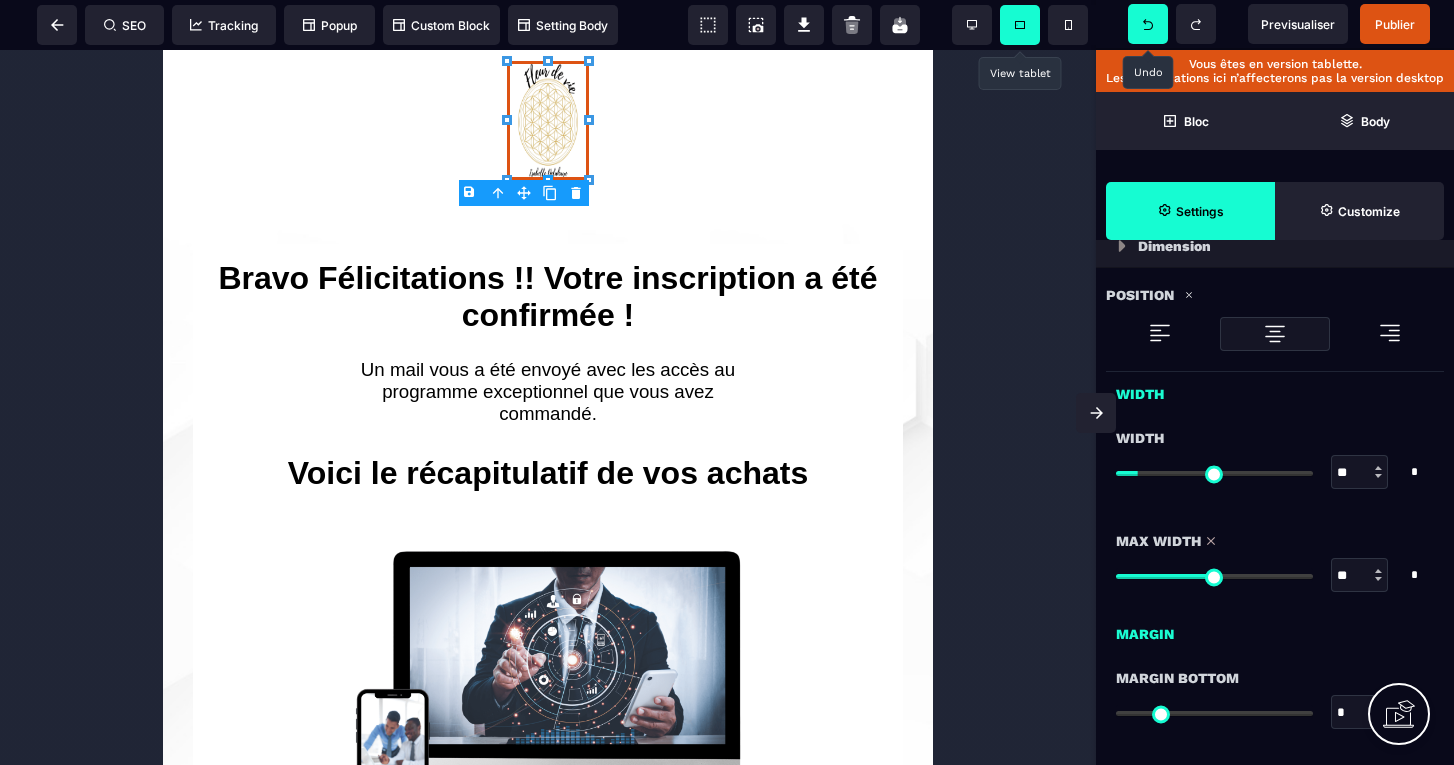 type on "**" 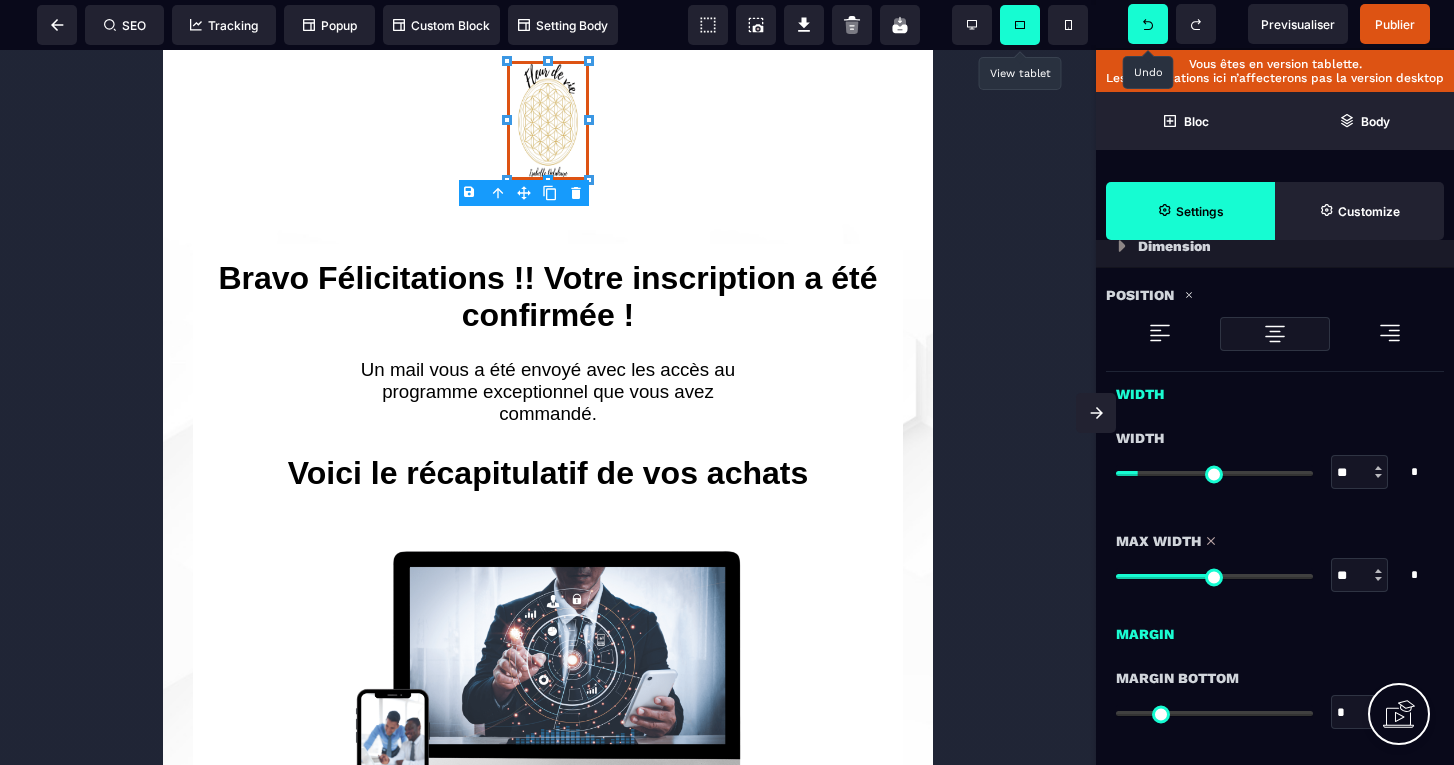 type on "**" 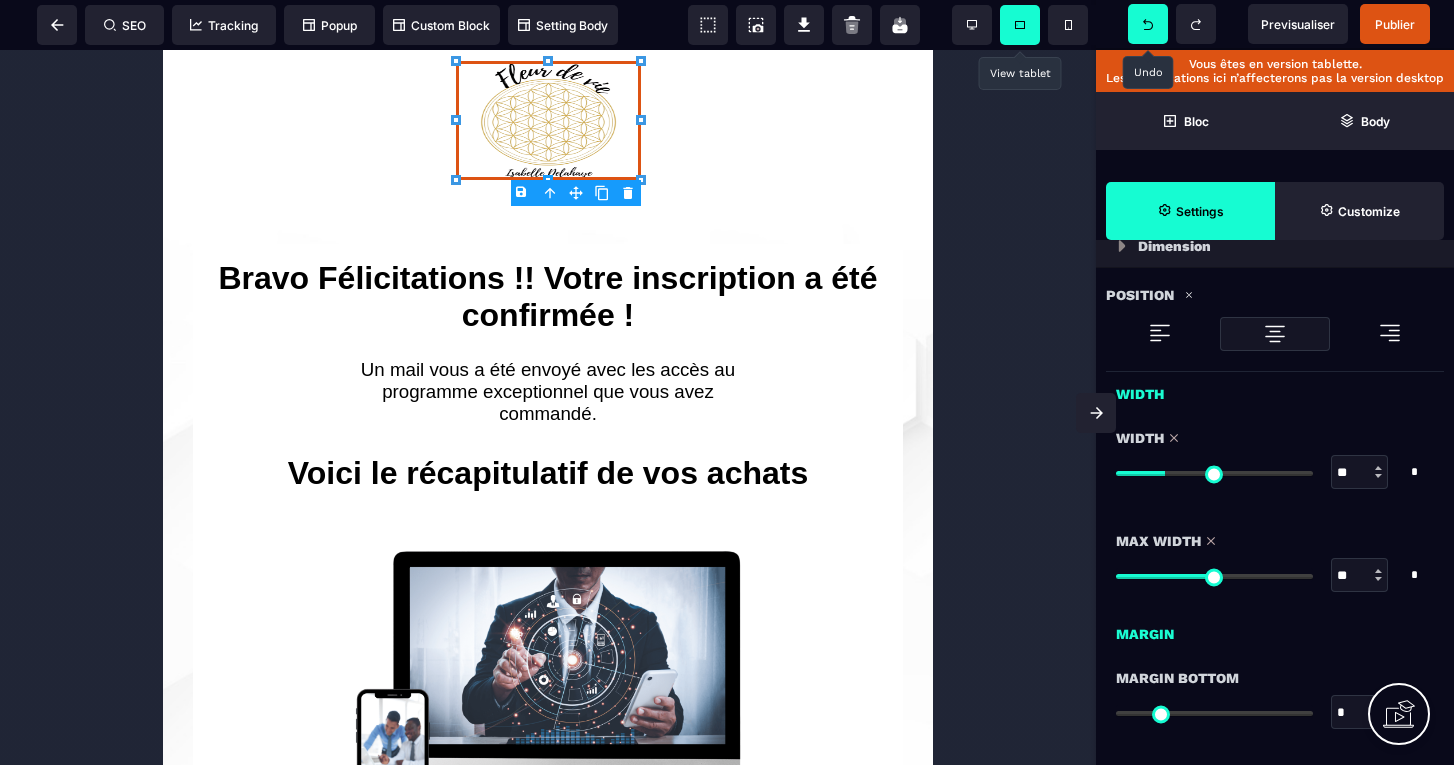 type on "**" 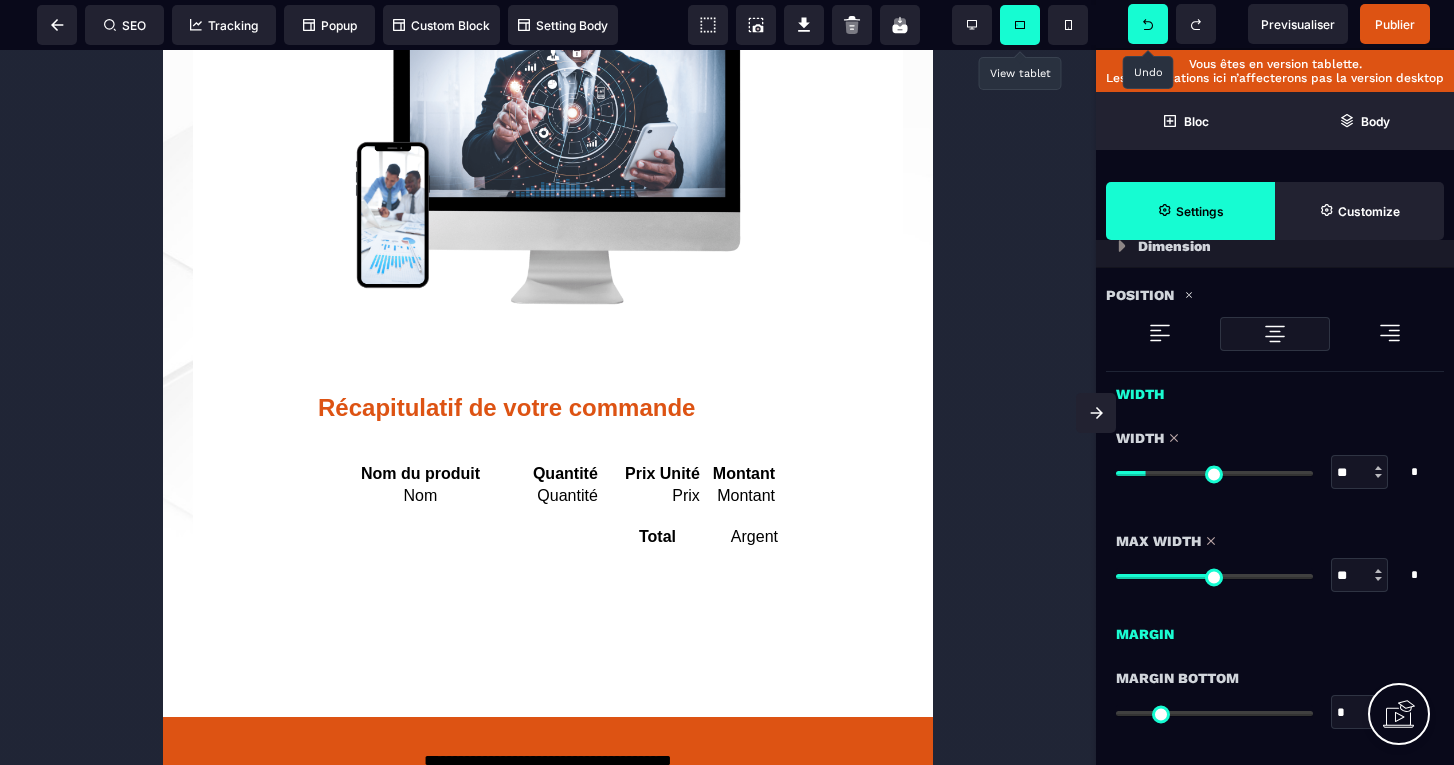 scroll, scrollTop: 832, scrollLeft: 0, axis: vertical 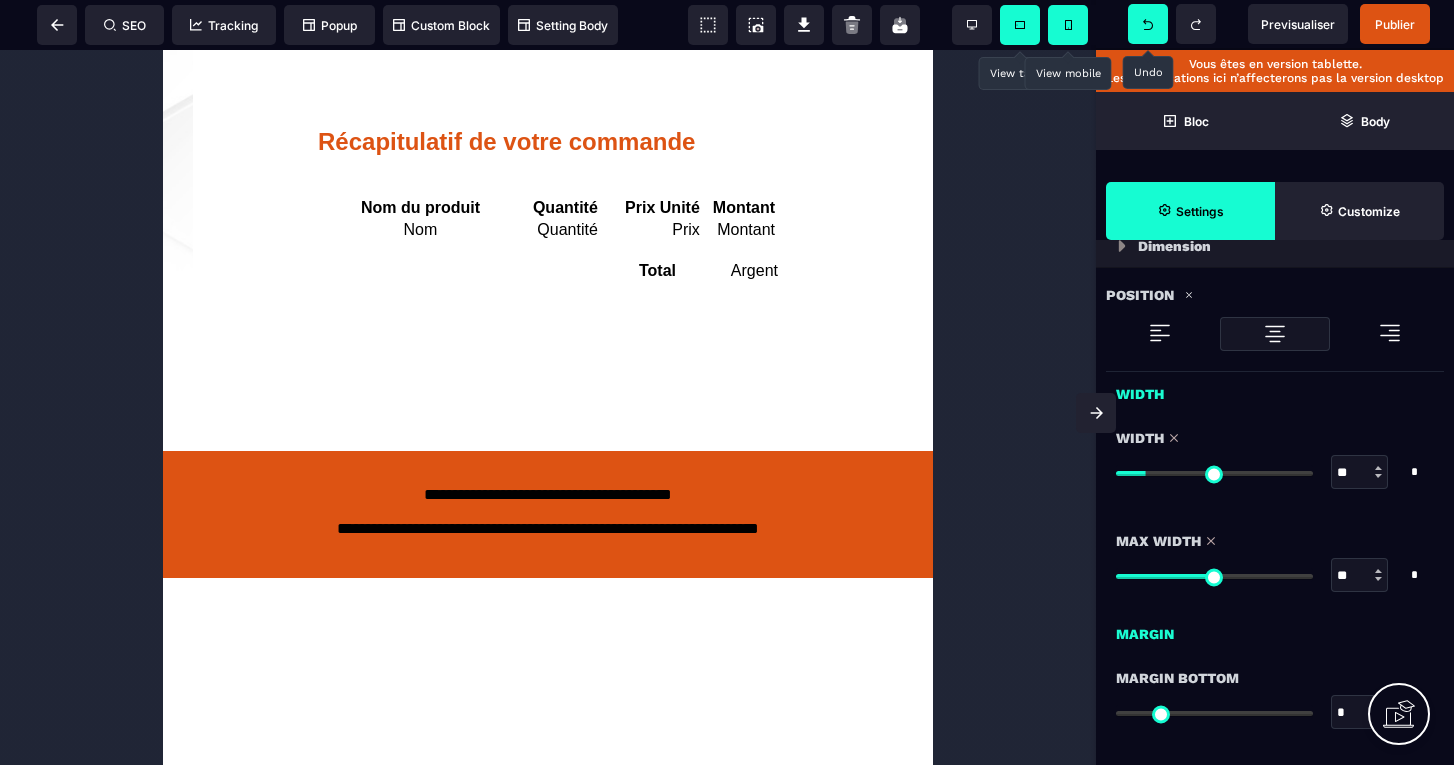 click 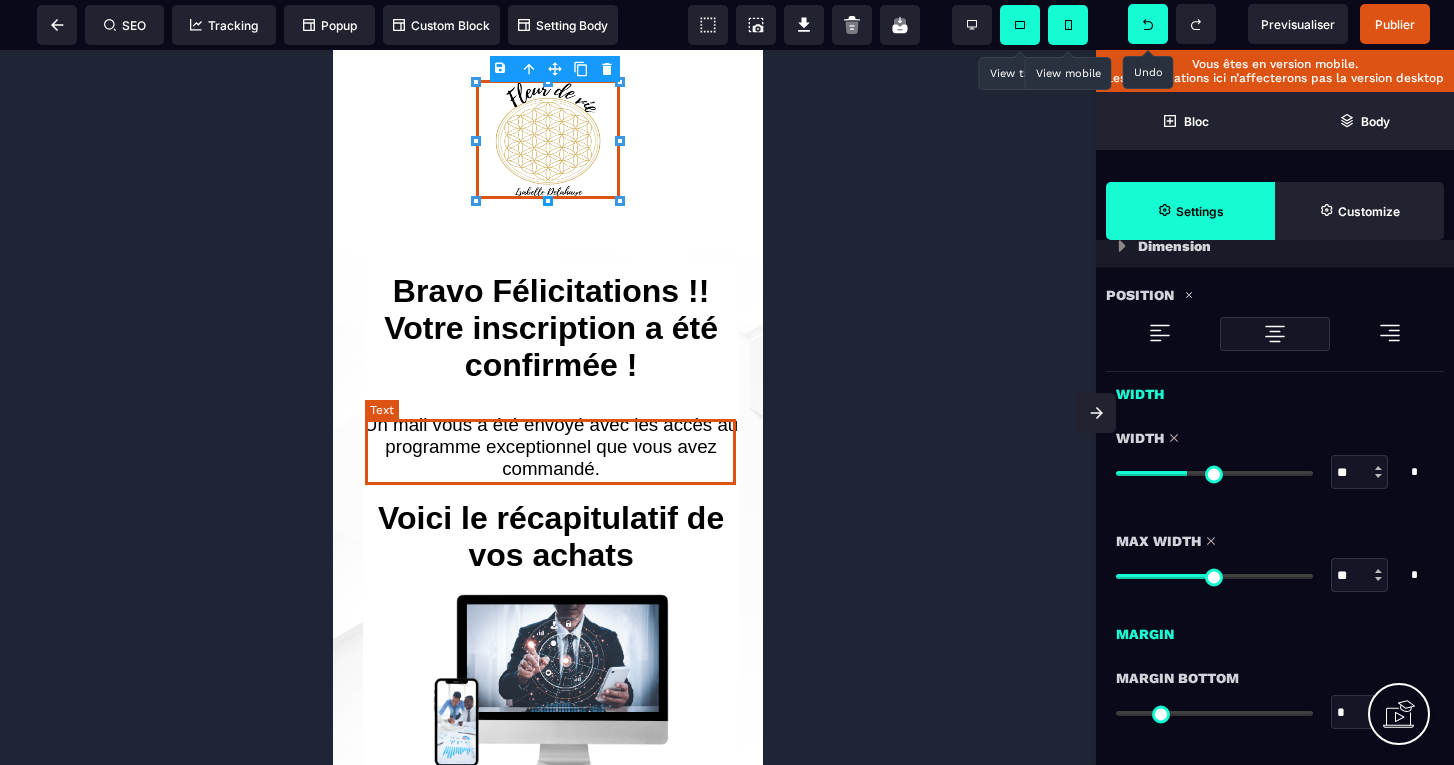 scroll, scrollTop: 0, scrollLeft: 0, axis: both 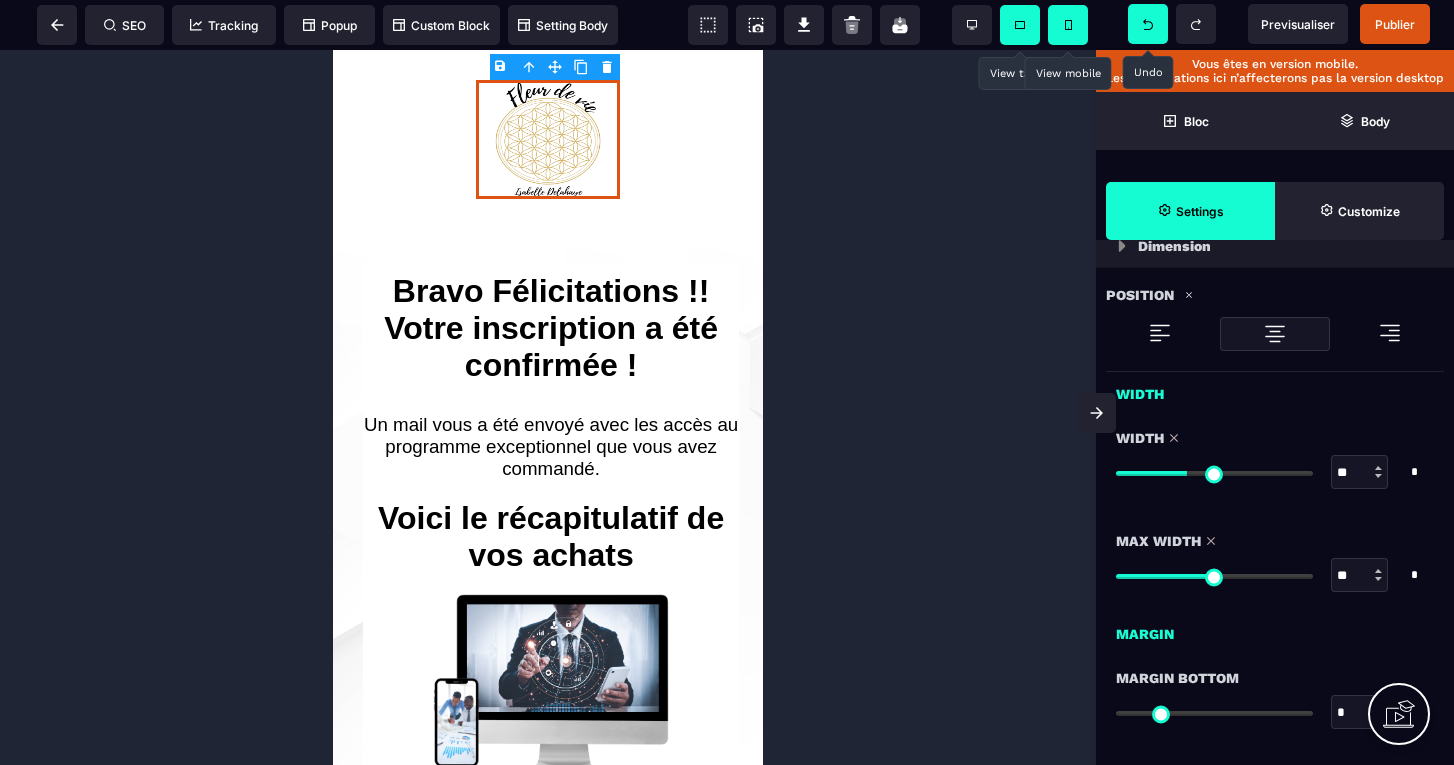 click 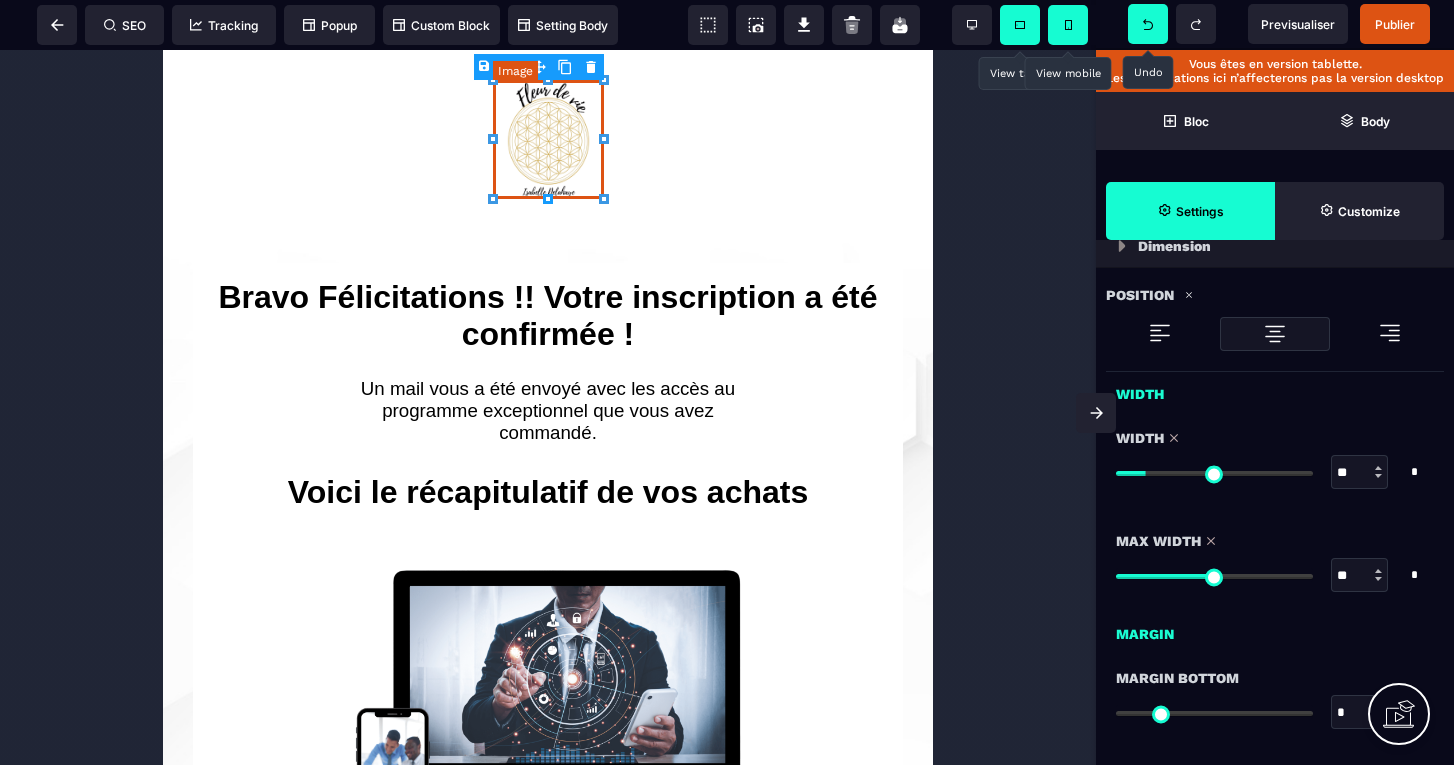 click at bounding box center [548, 139] 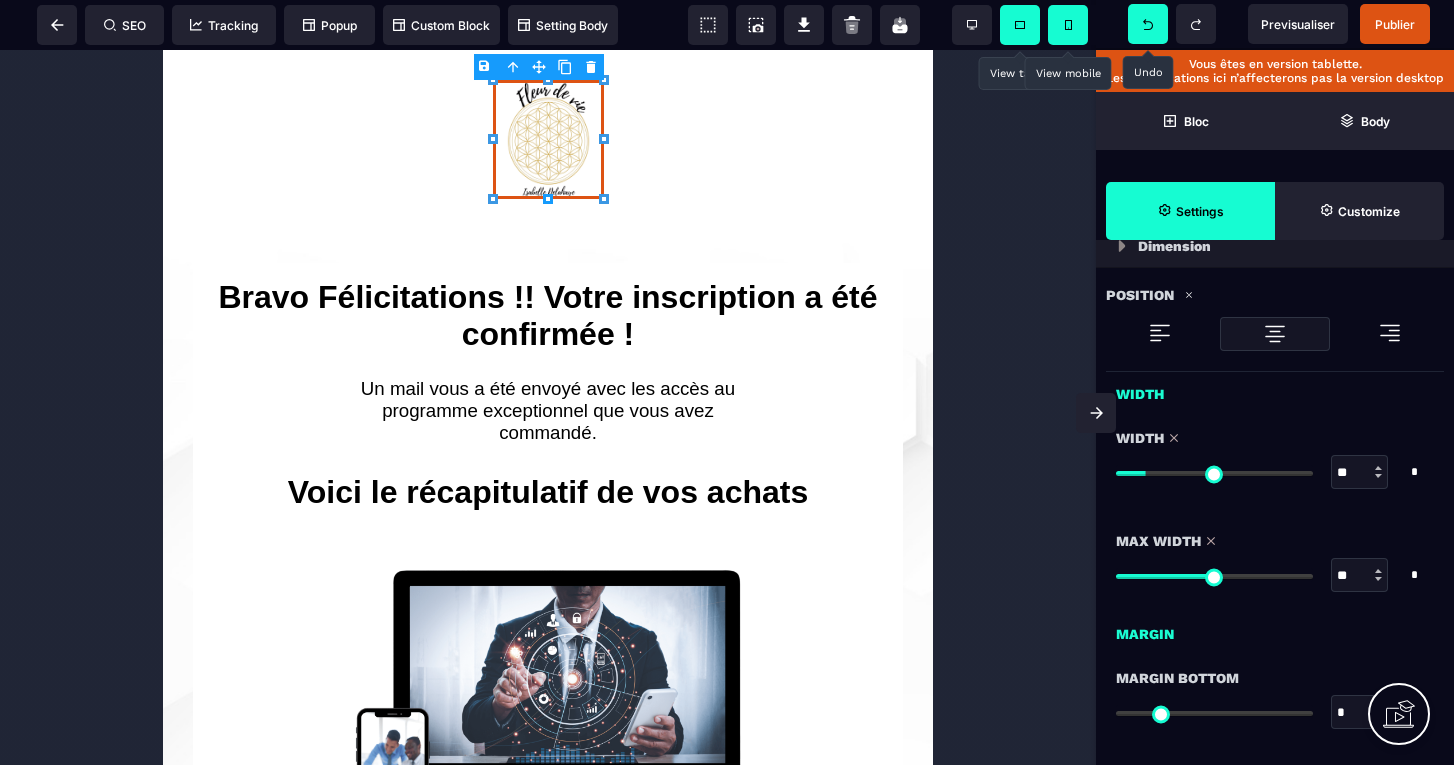 type on "**" 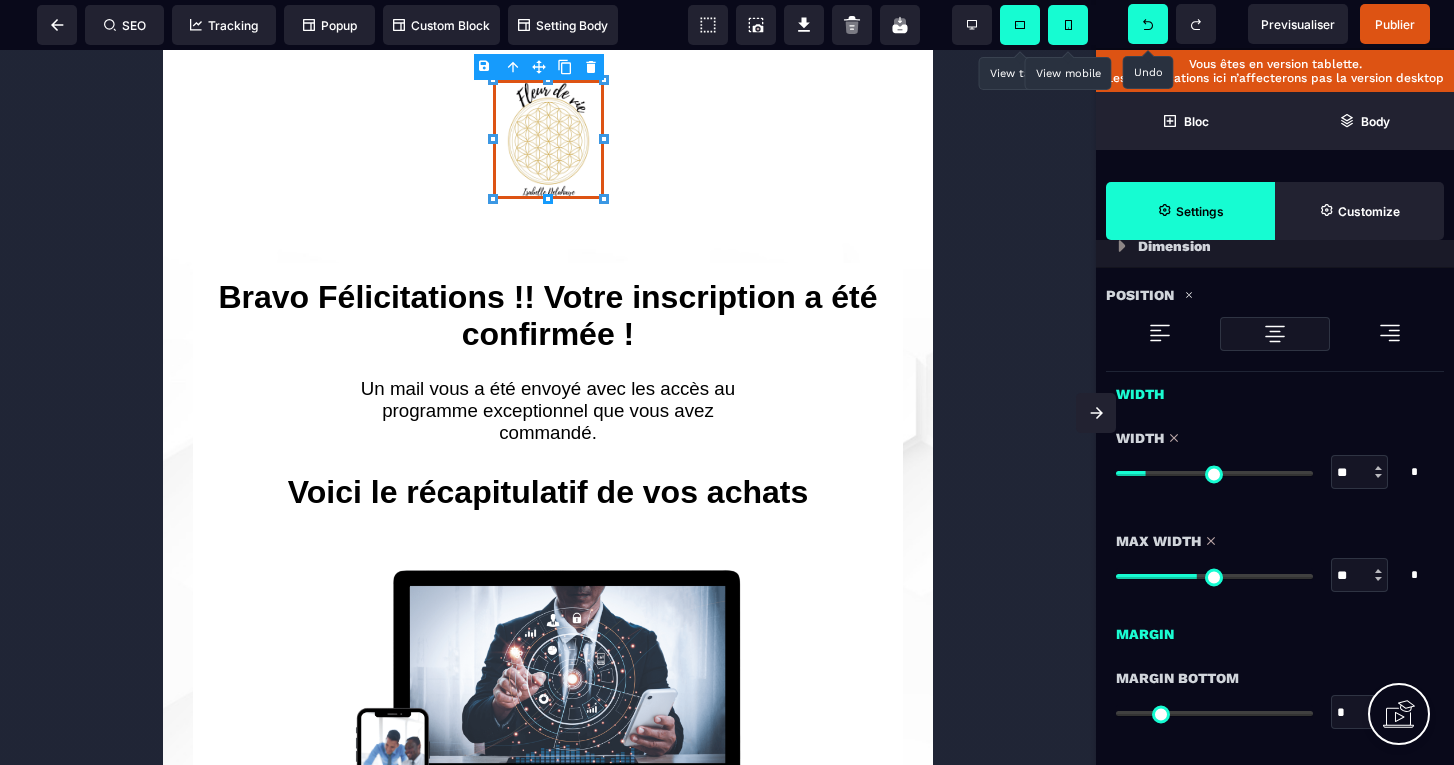 type on "**" 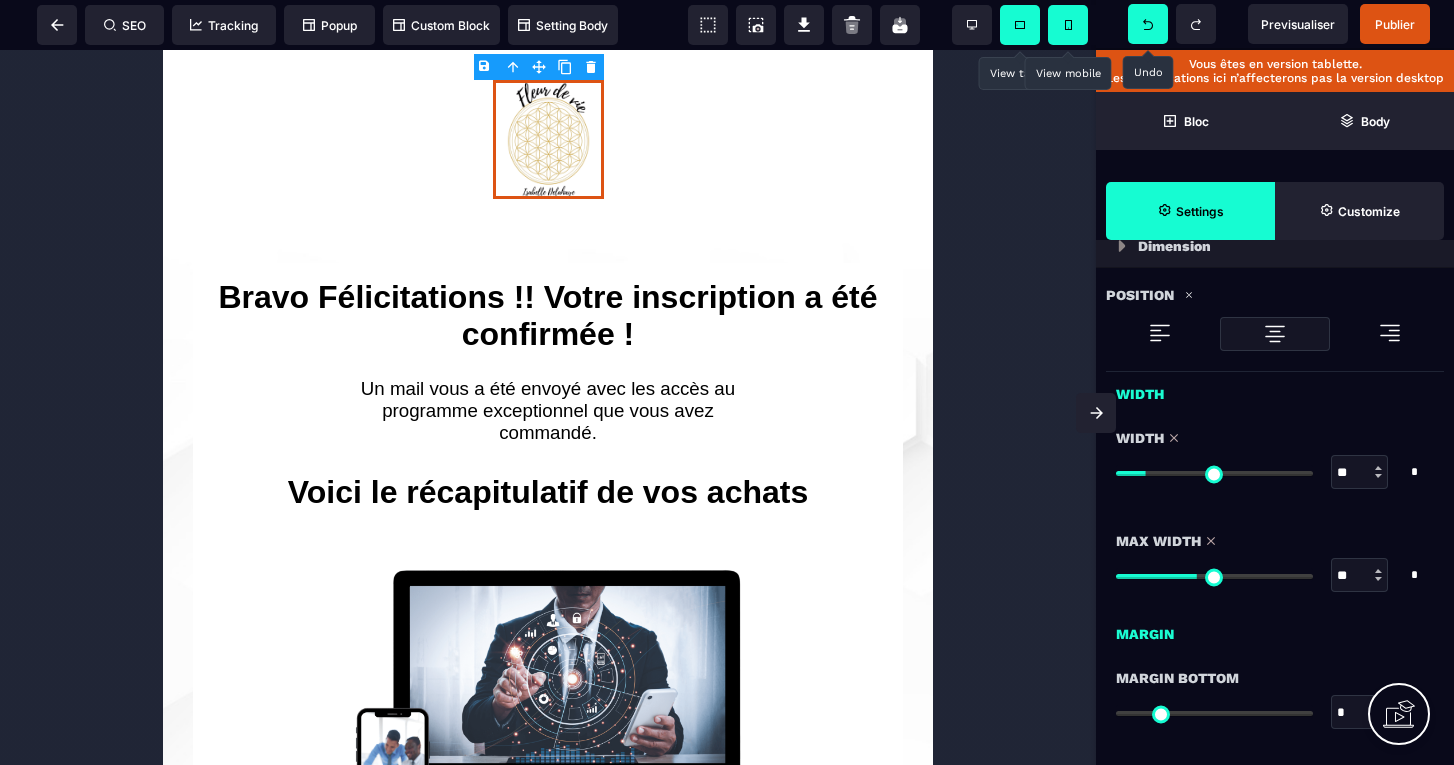 click at bounding box center (1214, 575) 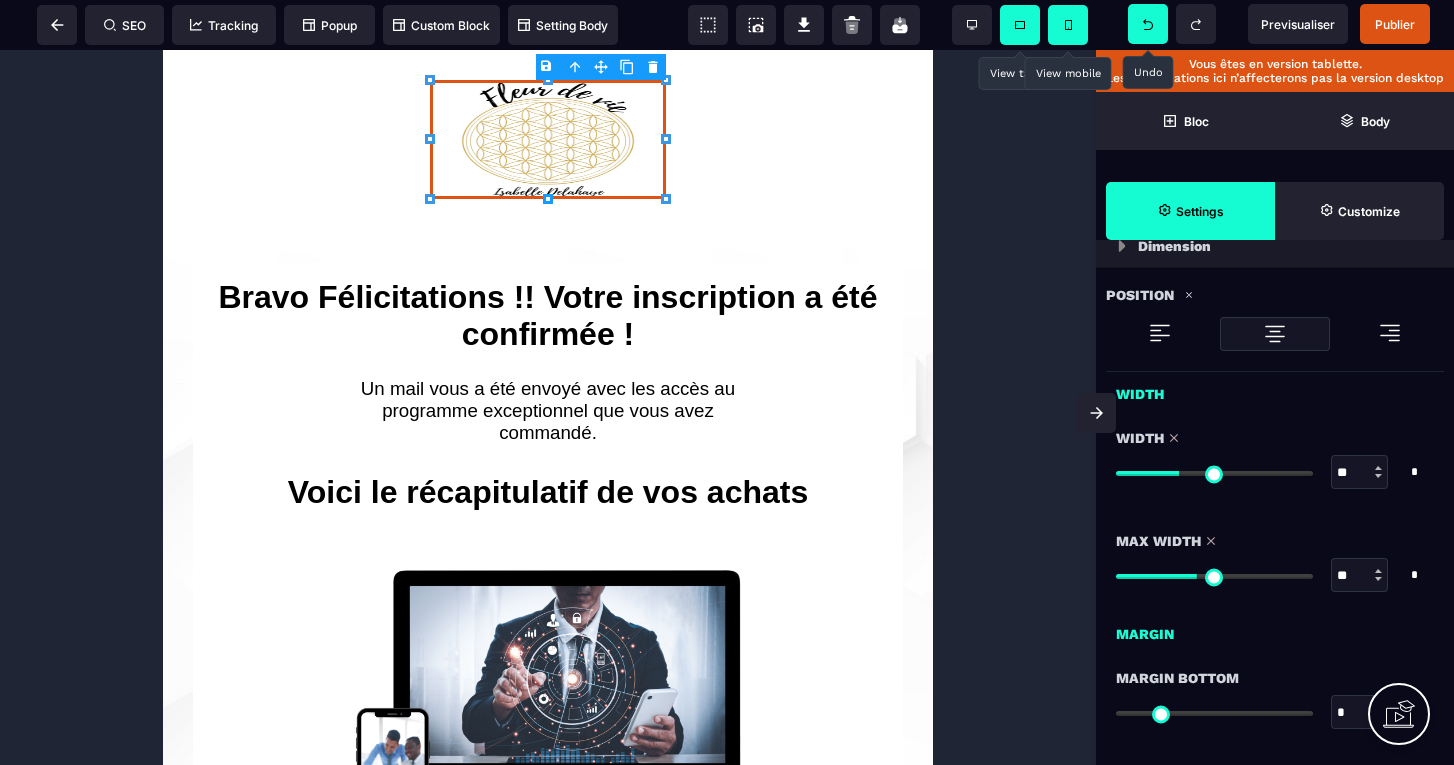 click at bounding box center (1214, 473) 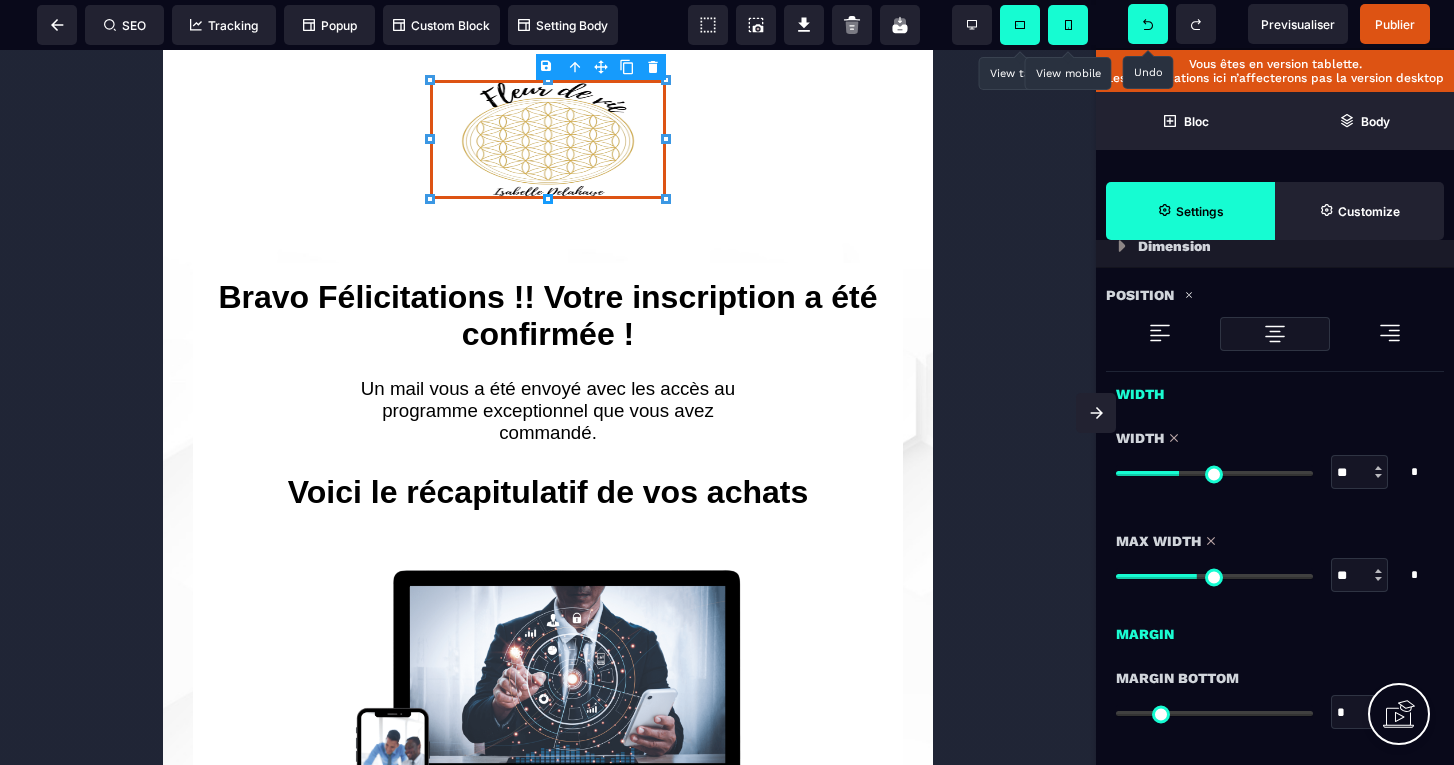 type on "**" 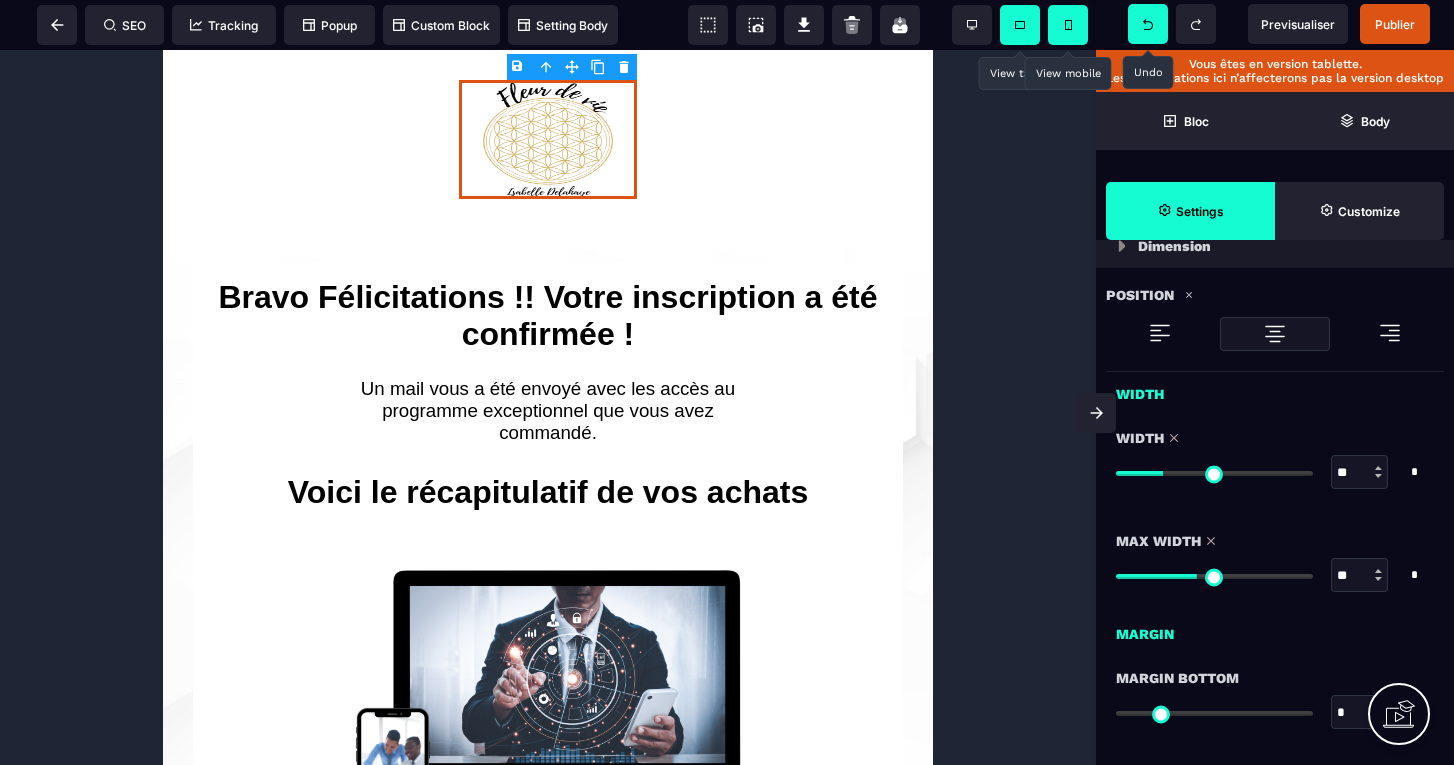 click at bounding box center [1214, 473] 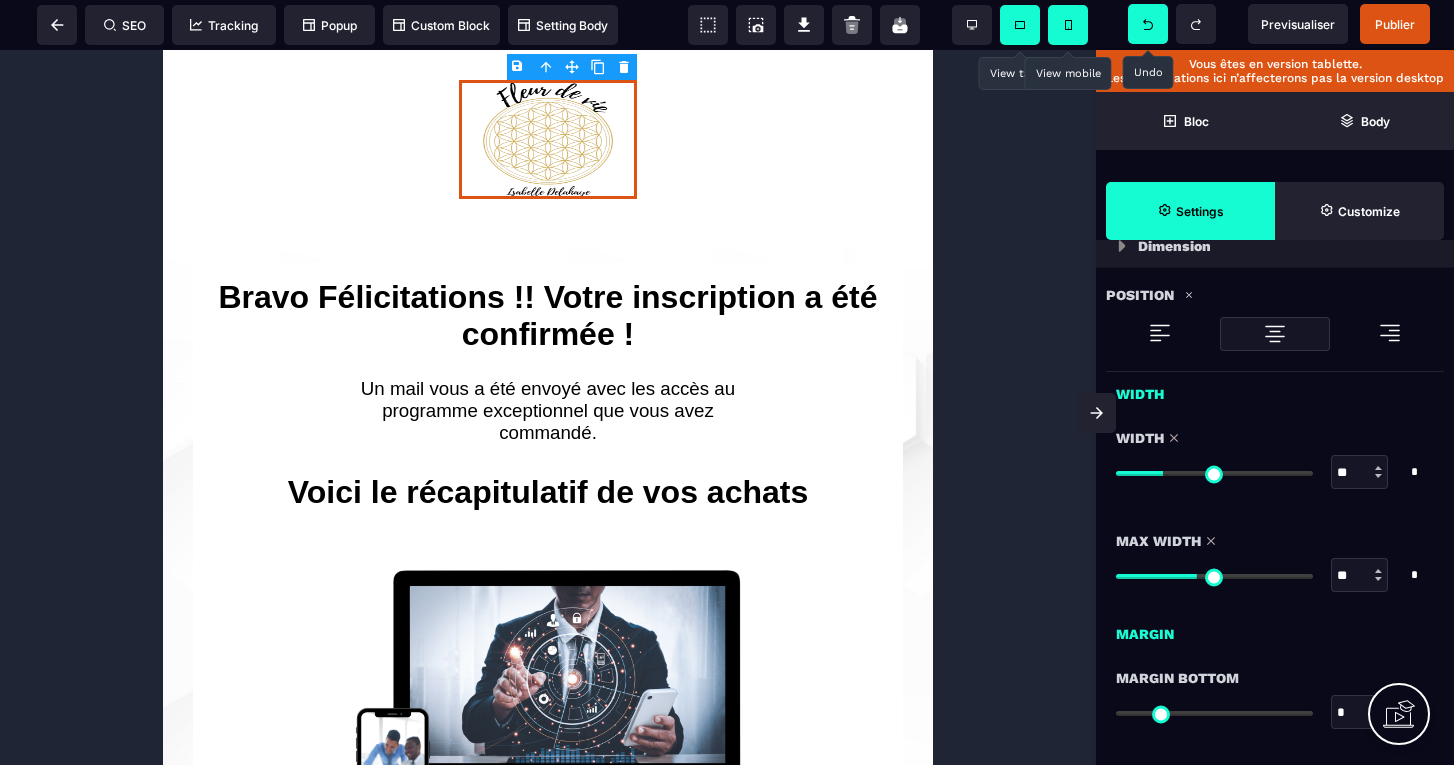 type on "**" 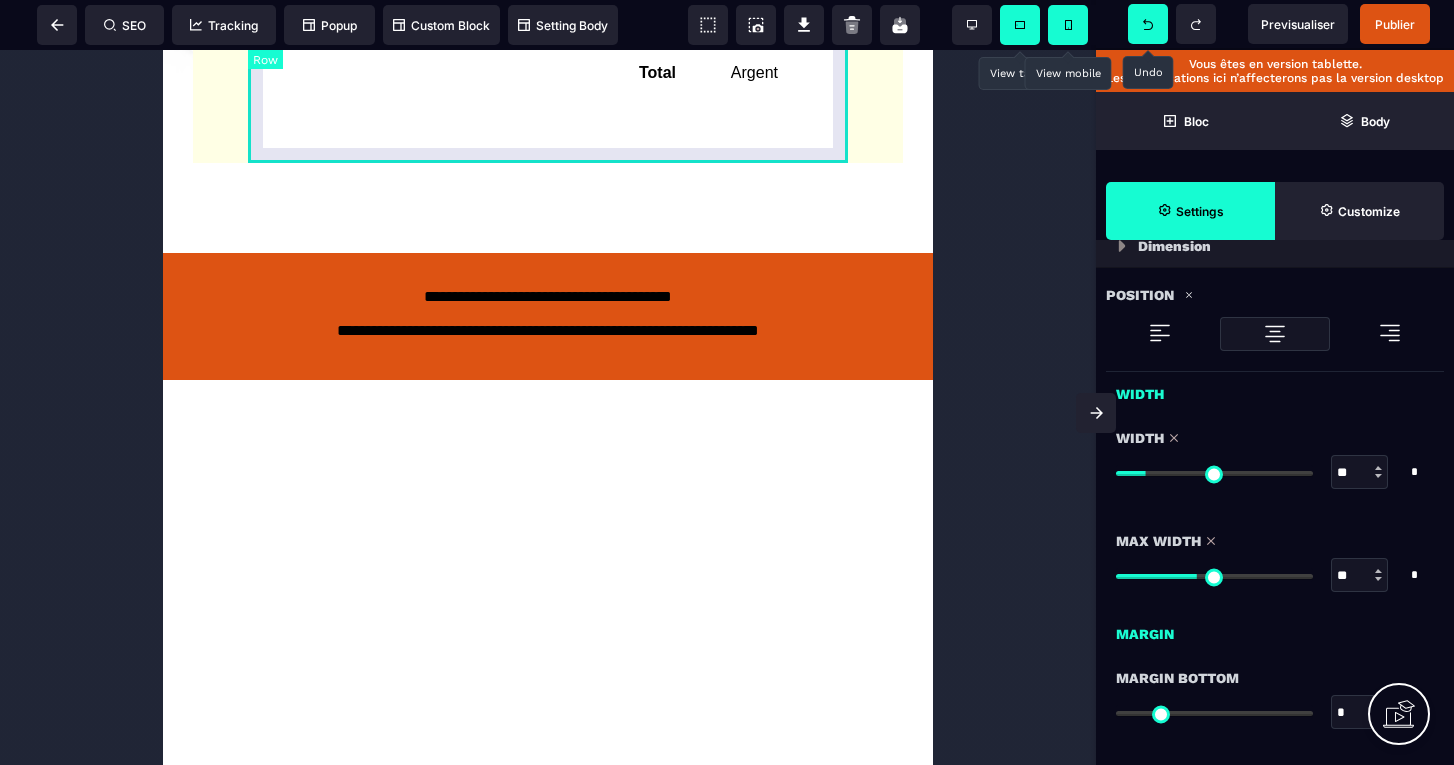 scroll, scrollTop: 0, scrollLeft: 0, axis: both 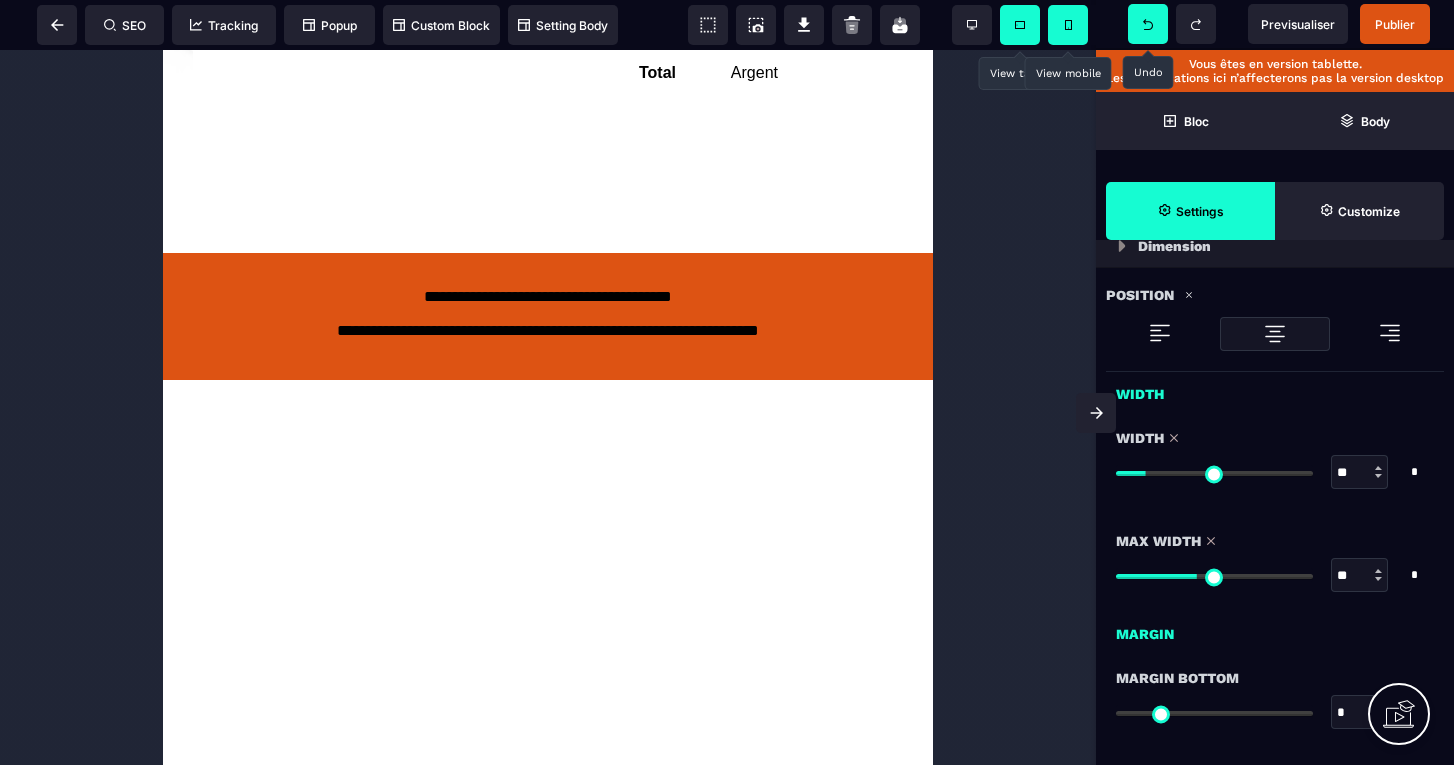 click on "**********" at bounding box center (548, -108) 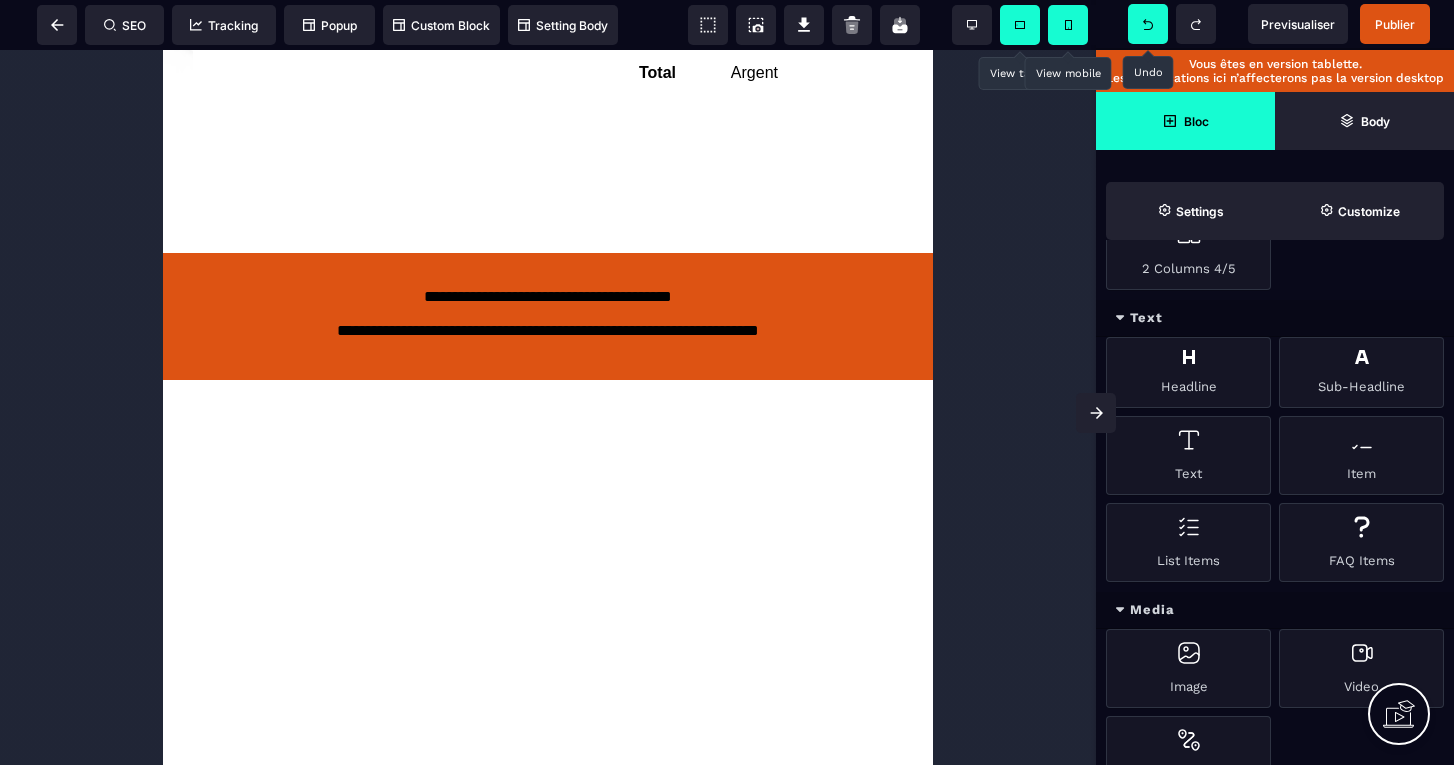 click on "**********" at bounding box center (548, -108) 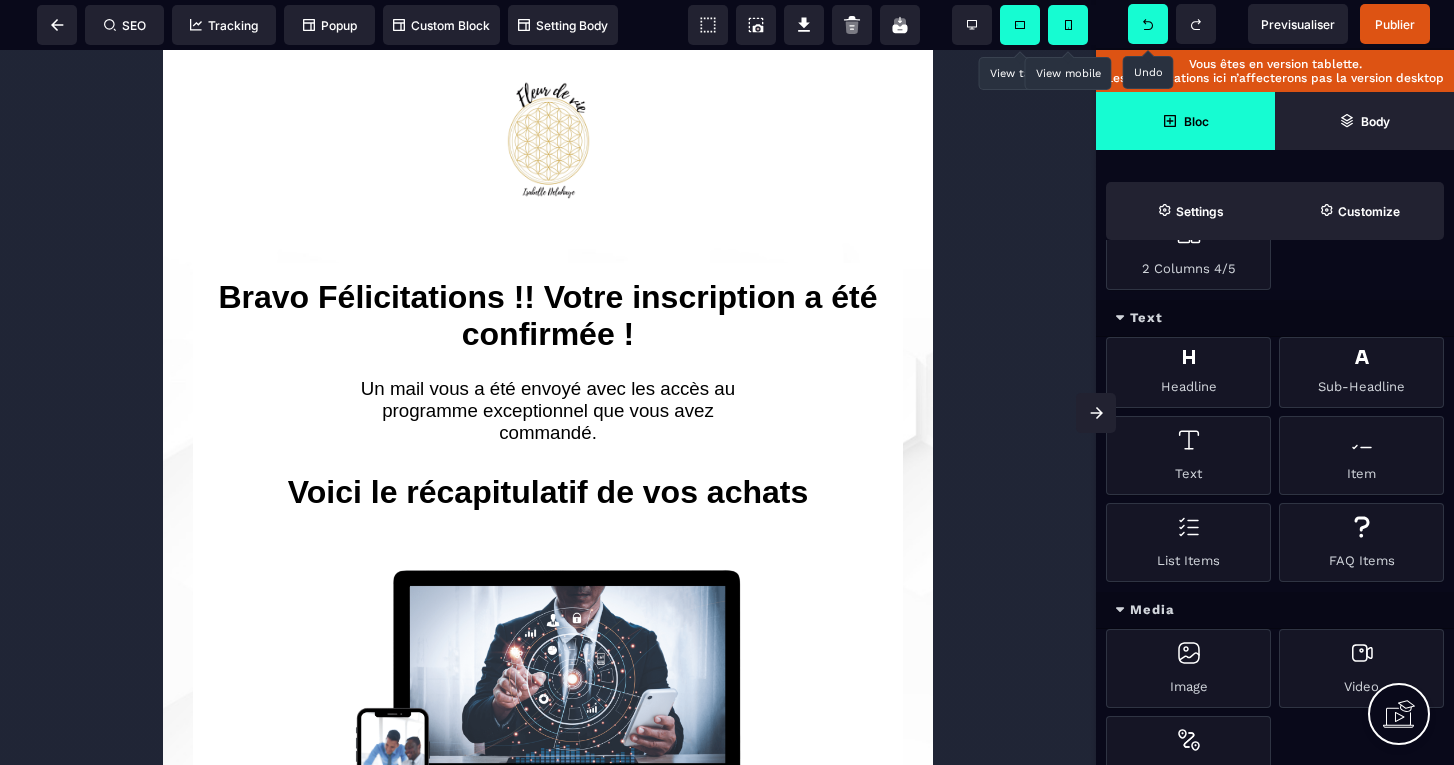 scroll, scrollTop: 0, scrollLeft: 0, axis: both 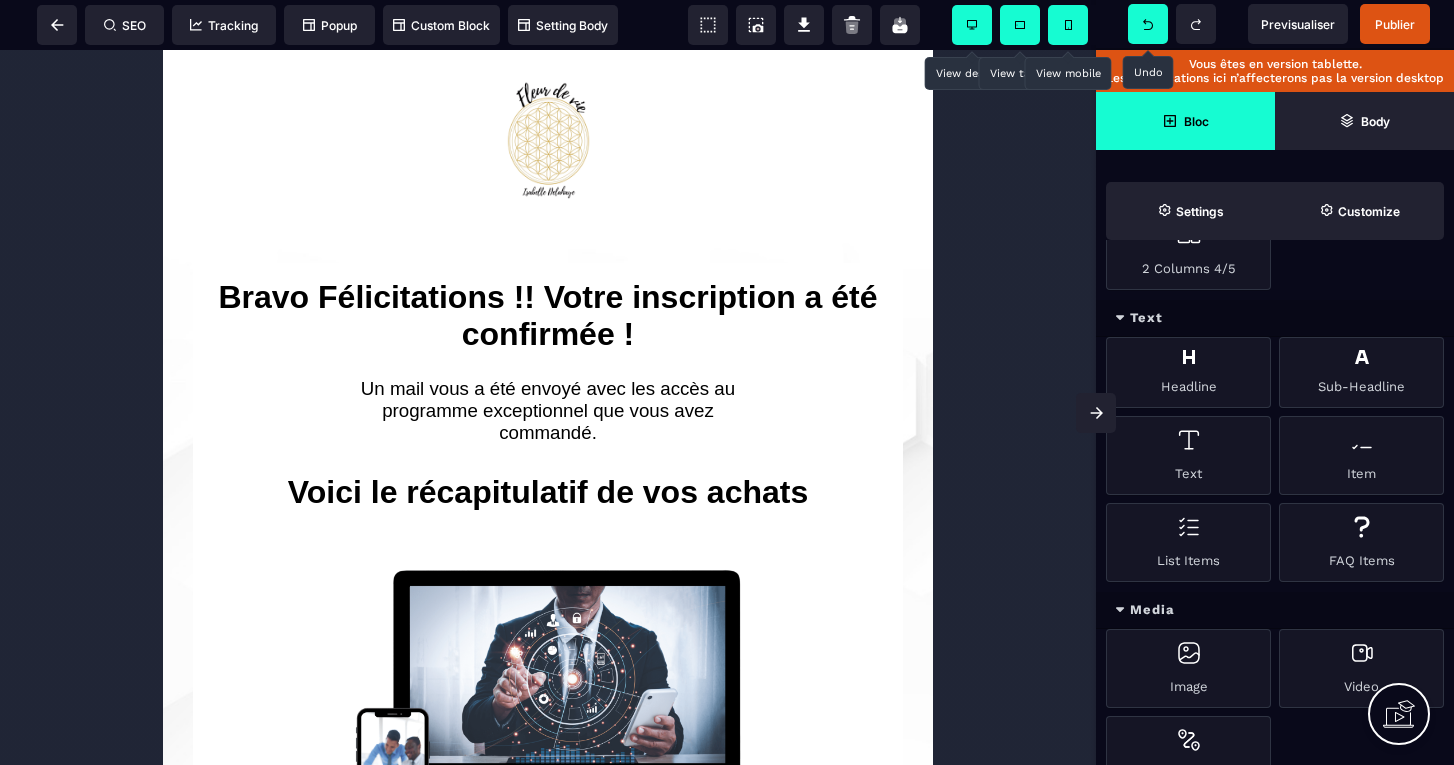 click at bounding box center [972, 25] 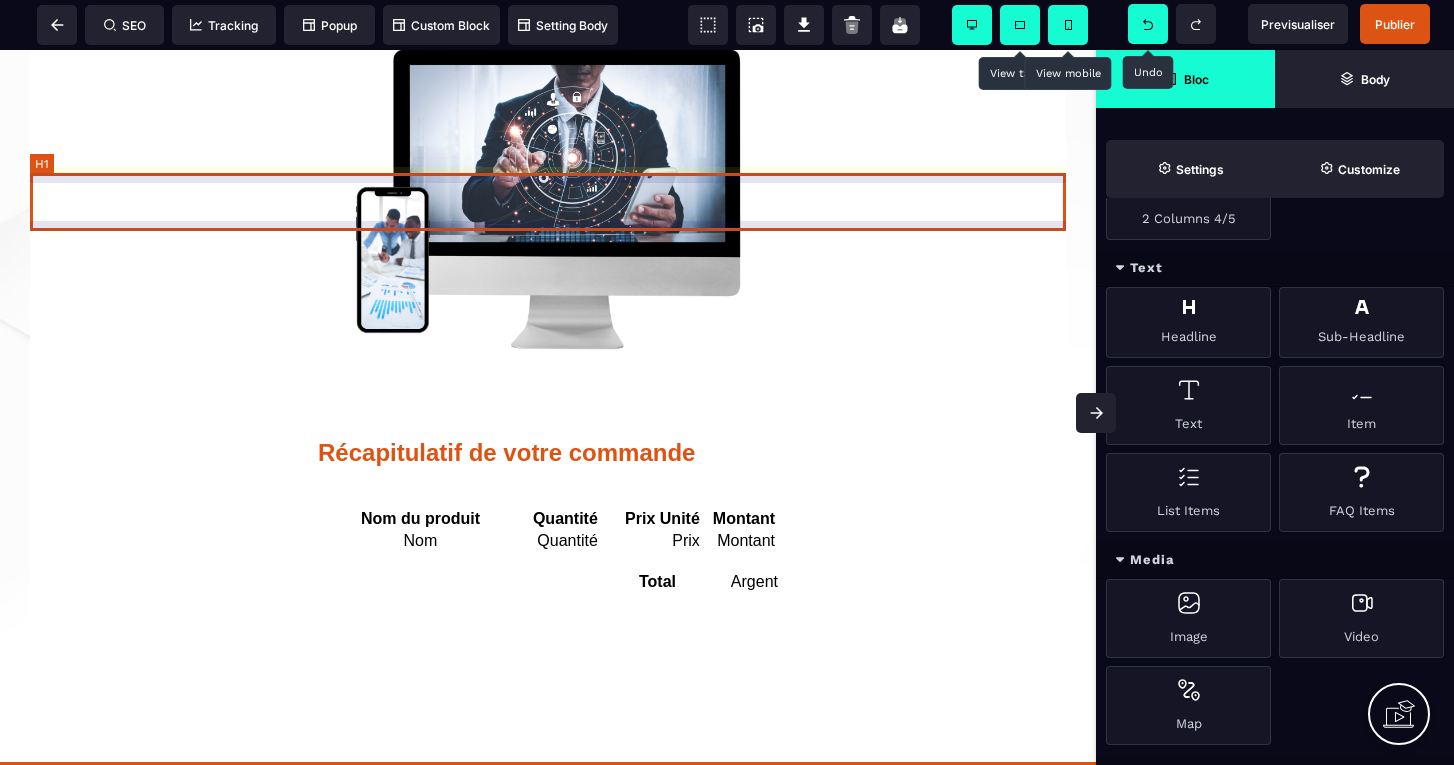 scroll, scrollTop: 49, scrollLeft: 0, axis: vertical 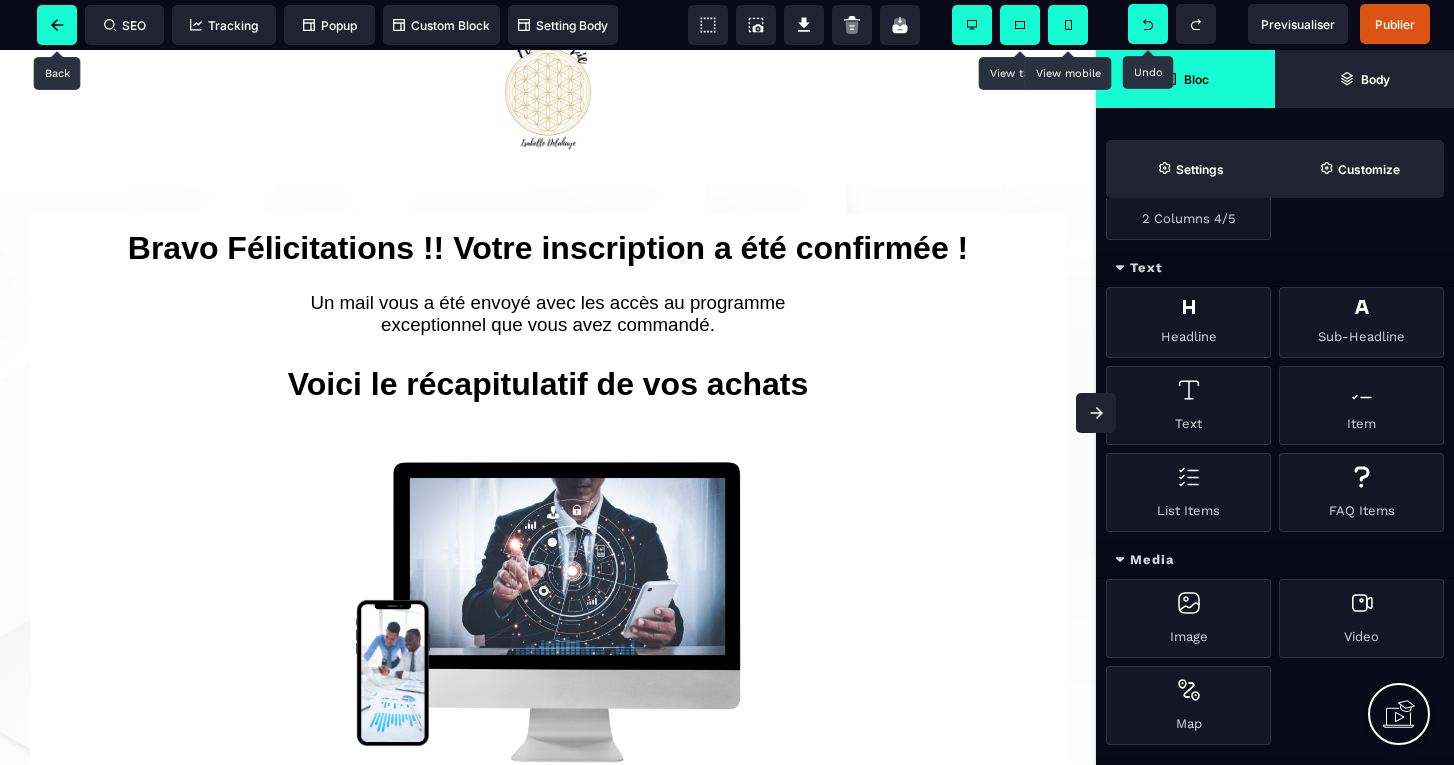 click at bounding box center (57, 25) 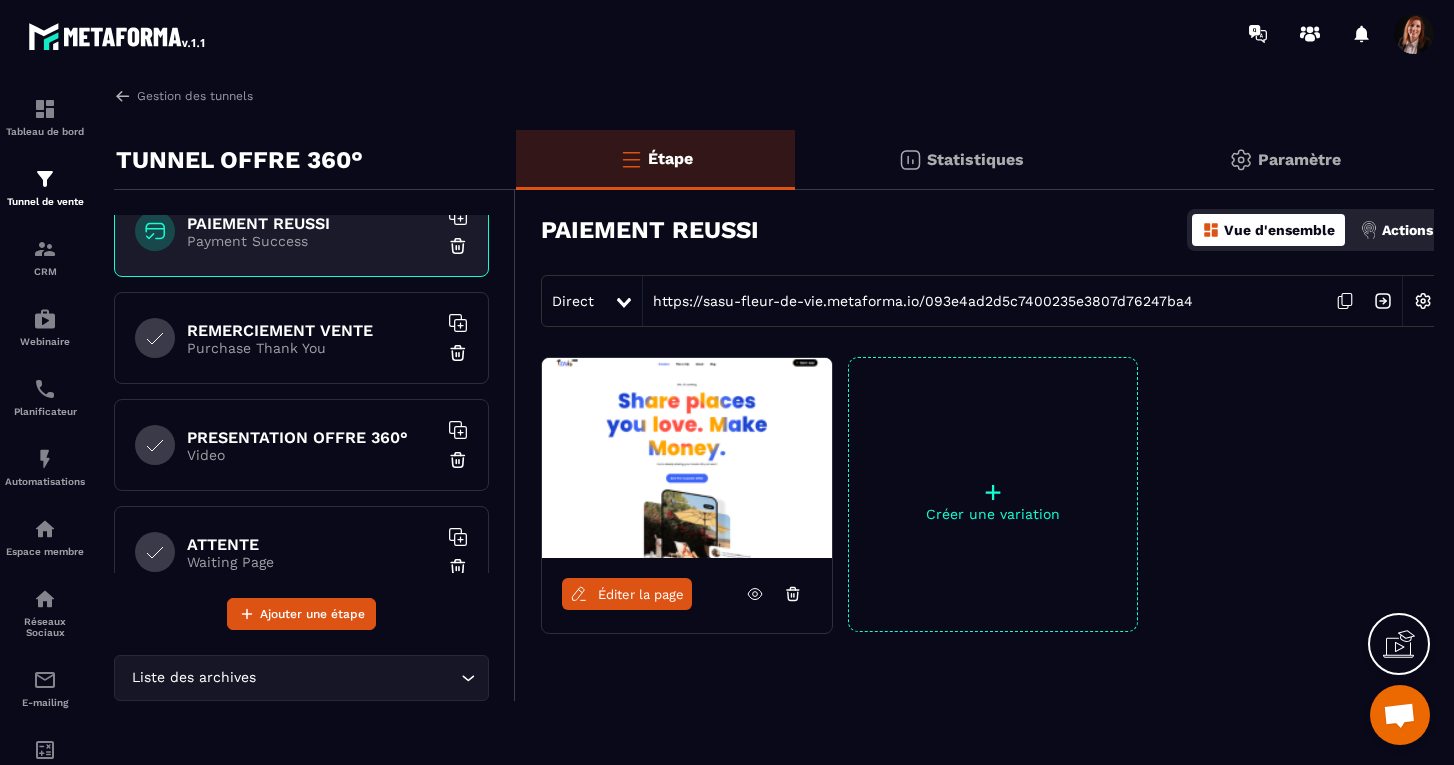 scroll, scrollTop: 366, scrollLeft: 0, axis: vertical 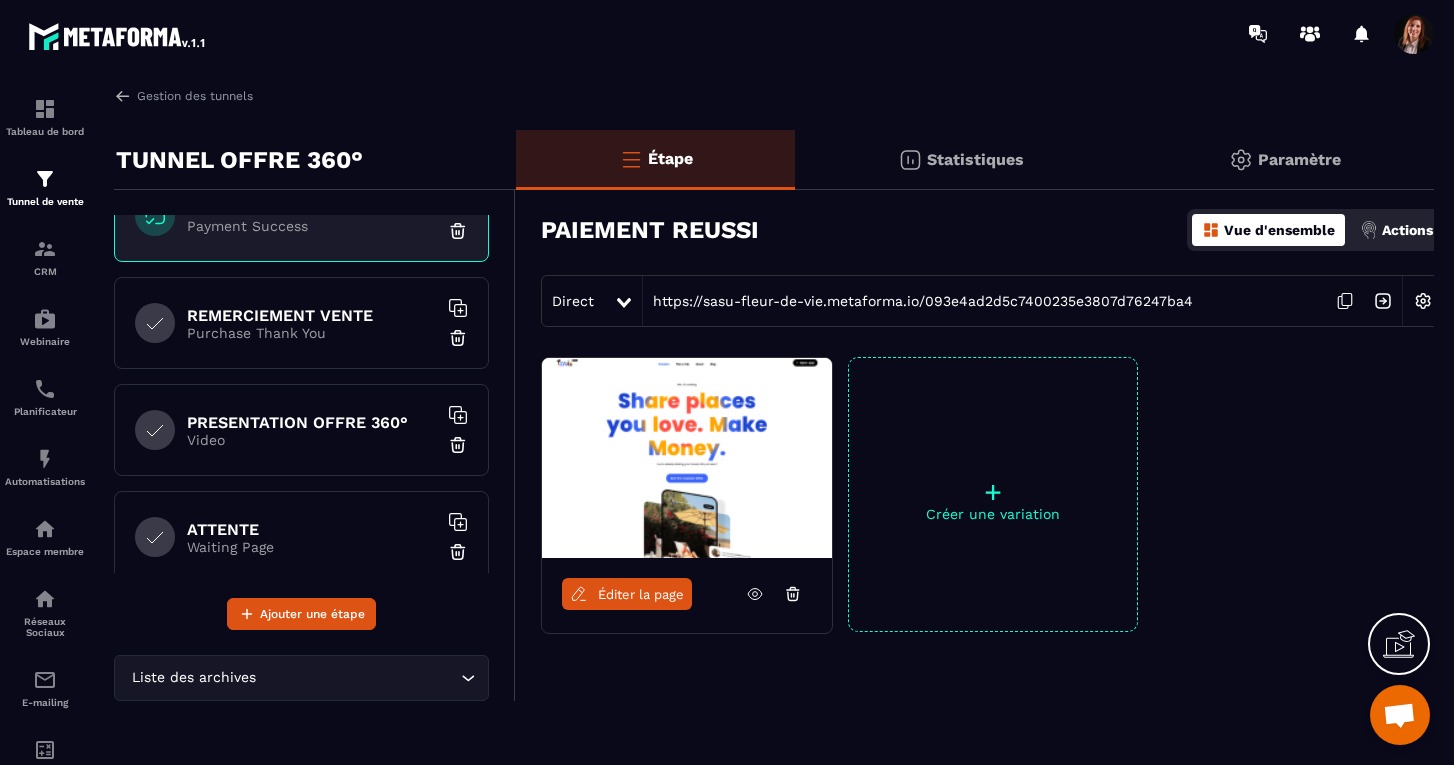 click on "REMERCIEMENT VENTE" at bounding box center (312, 315) 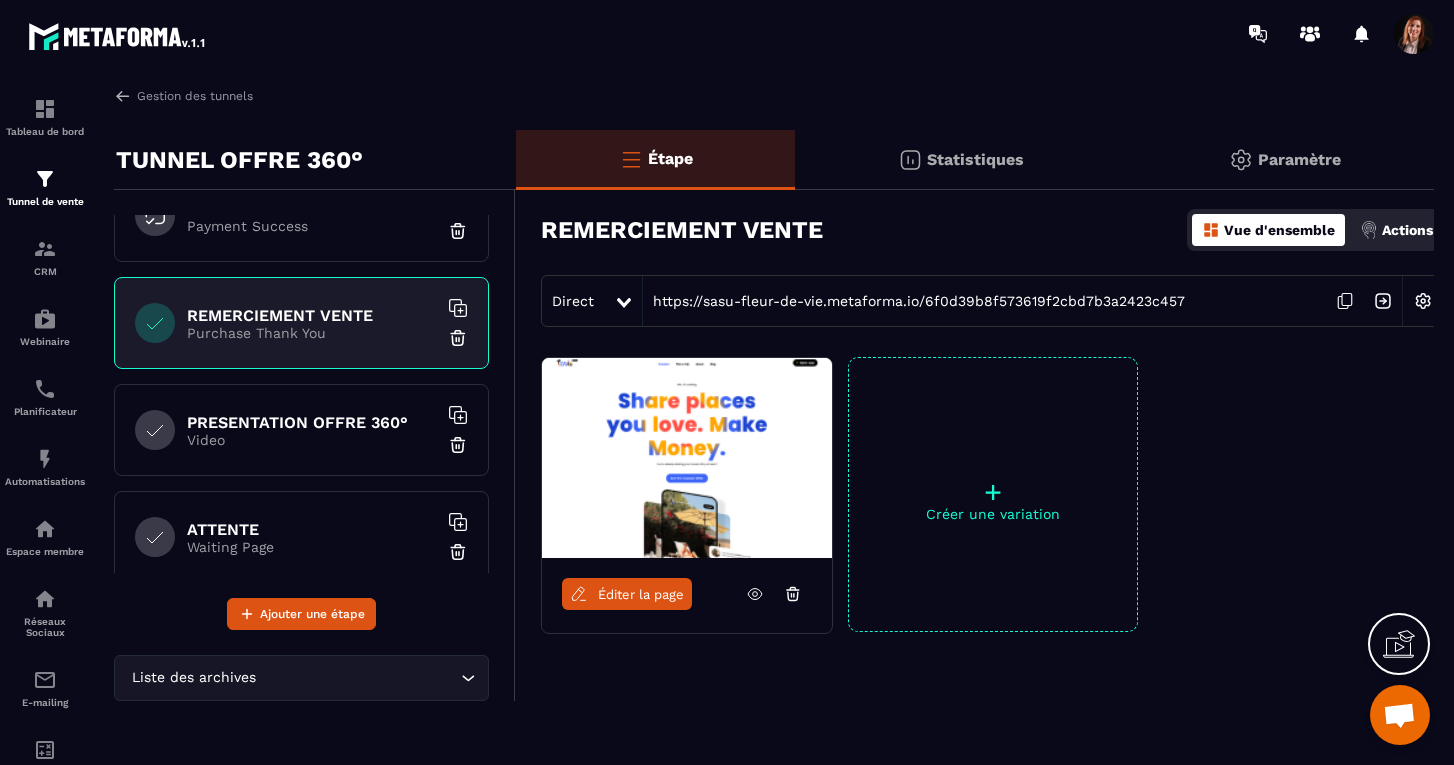 click on "Éditer la page" at bounding box center [627, 594] 